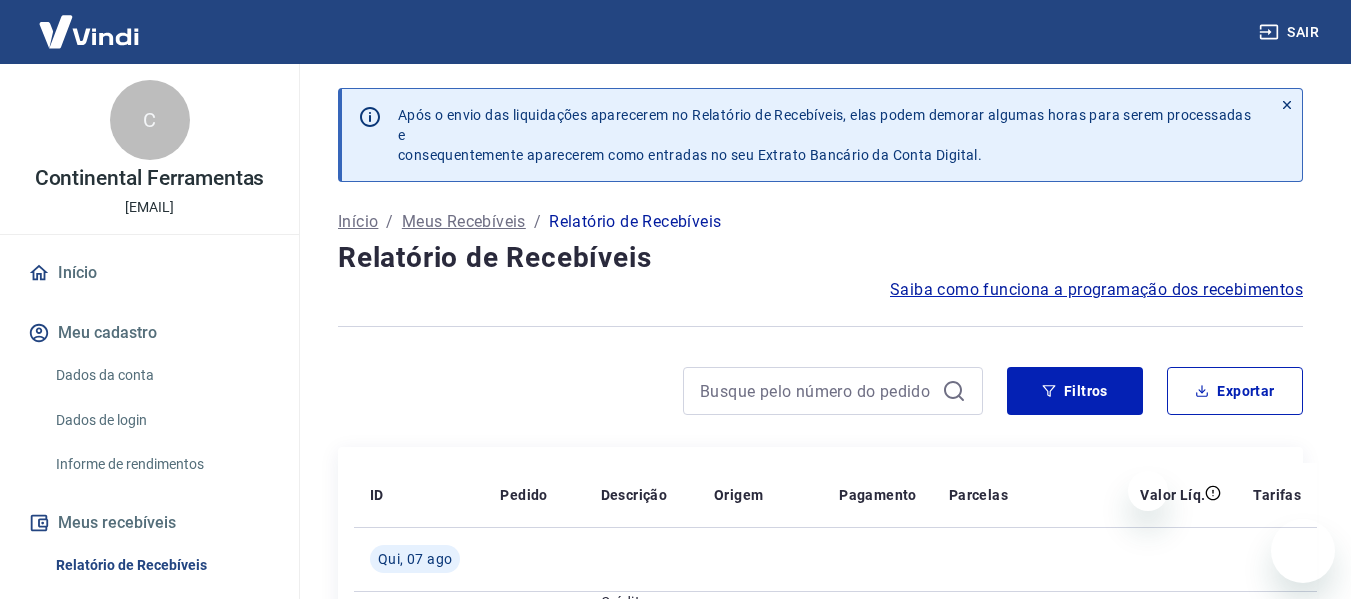 scroll, scrollTop: 200, scrollLeft: 0, axis: vertical 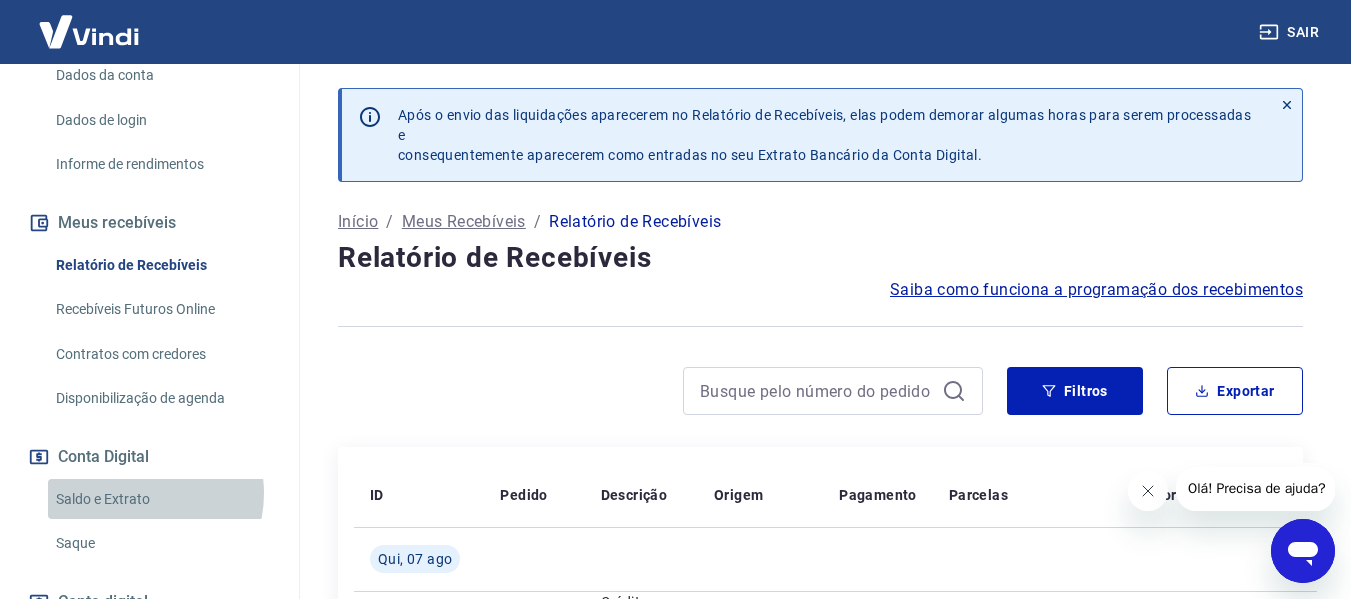 click on "Saldo e Extrato" at bounding box center (161, 499) 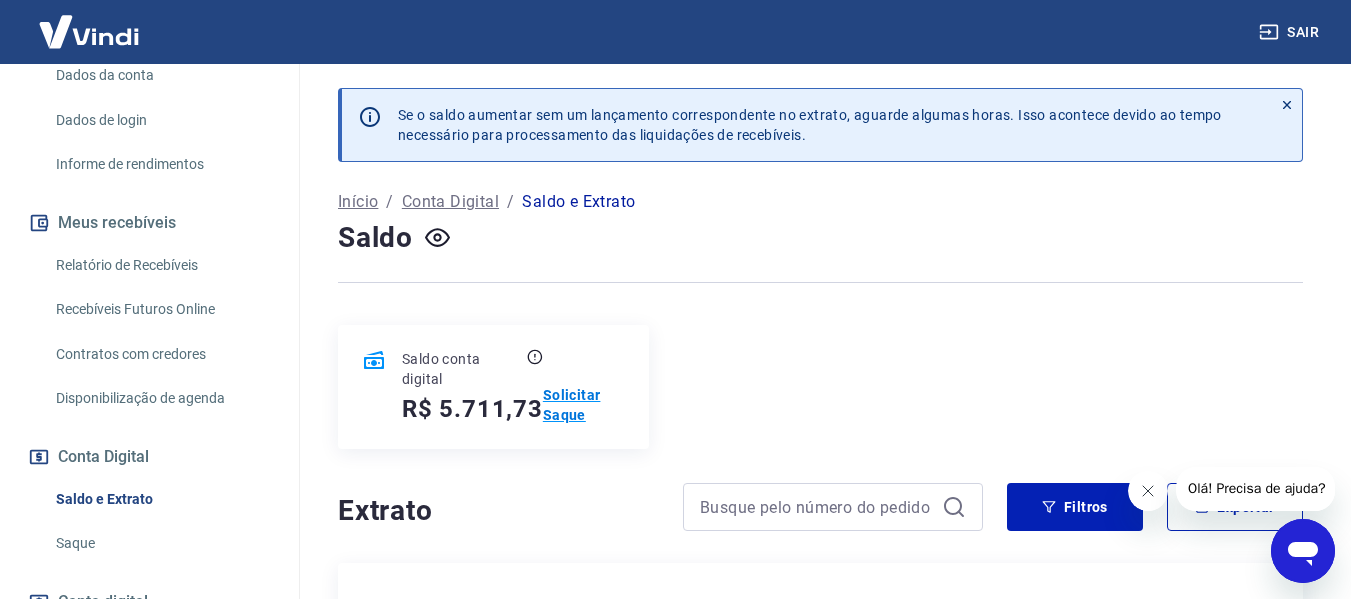 click on "Solicitar Saque" at bounding box center (584, 405) 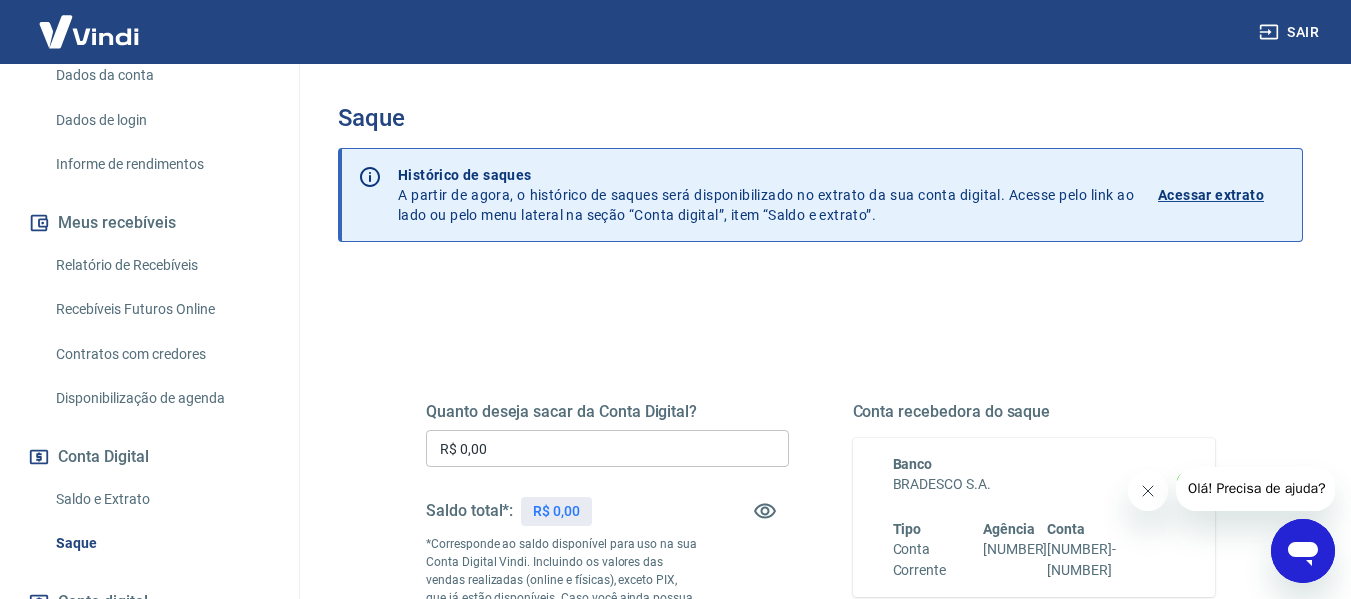 click on "R$ 0,00" at bounding box center (607, 448) 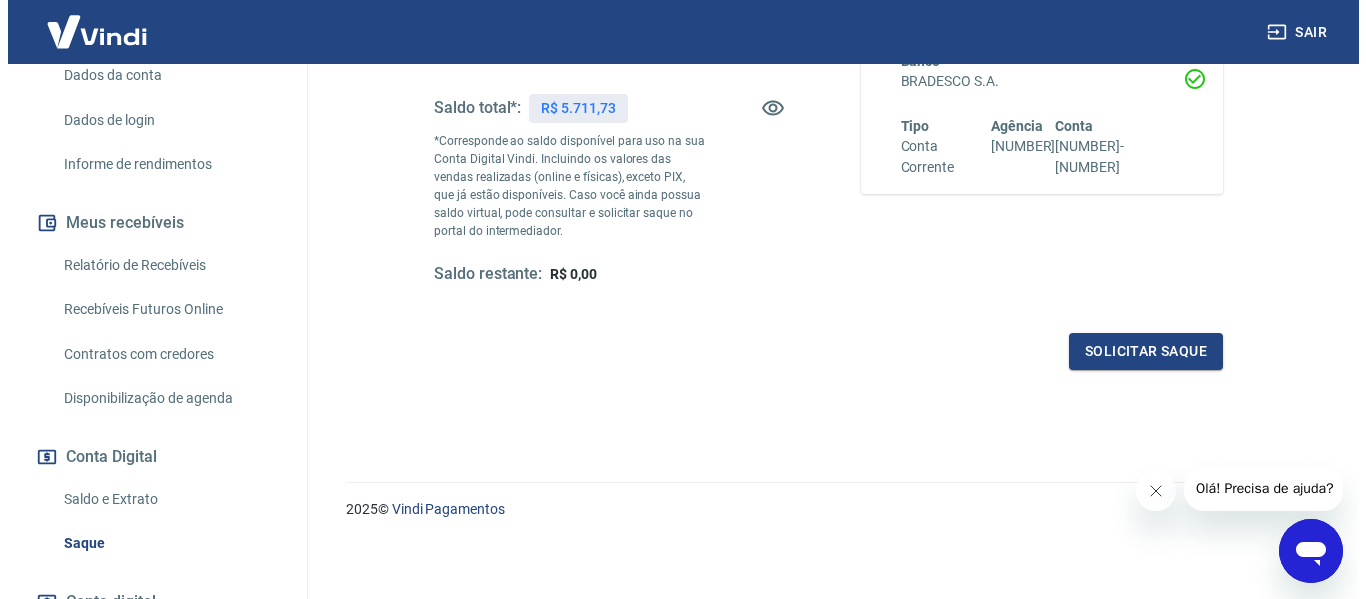 scroll, scrollTop: 408, scrollLeft: 0, axis: vertical 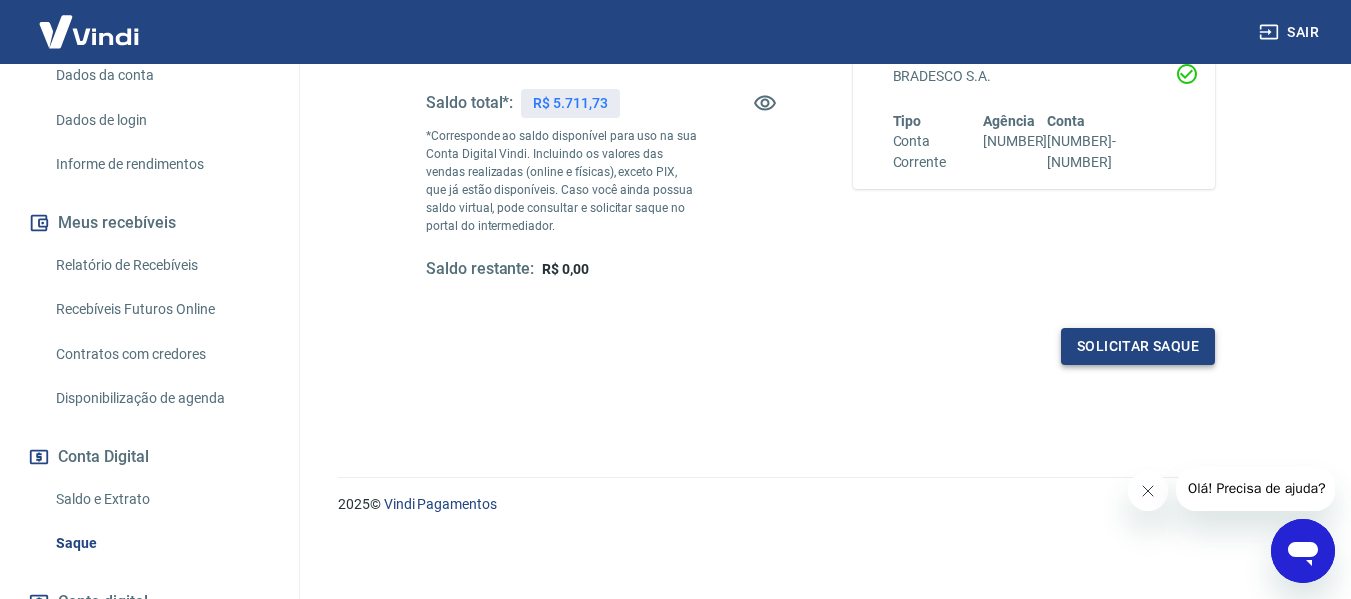 type on "R$ 5.711,73" 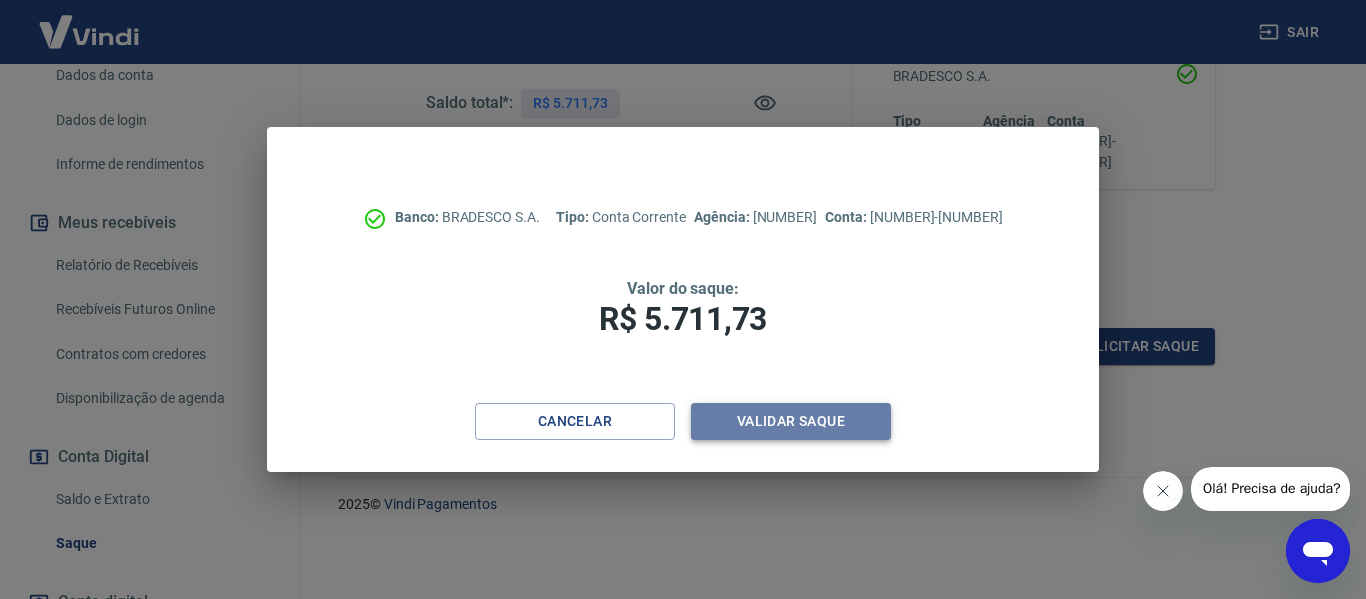 click on "Validar saque" at bounding box center (791, 421) 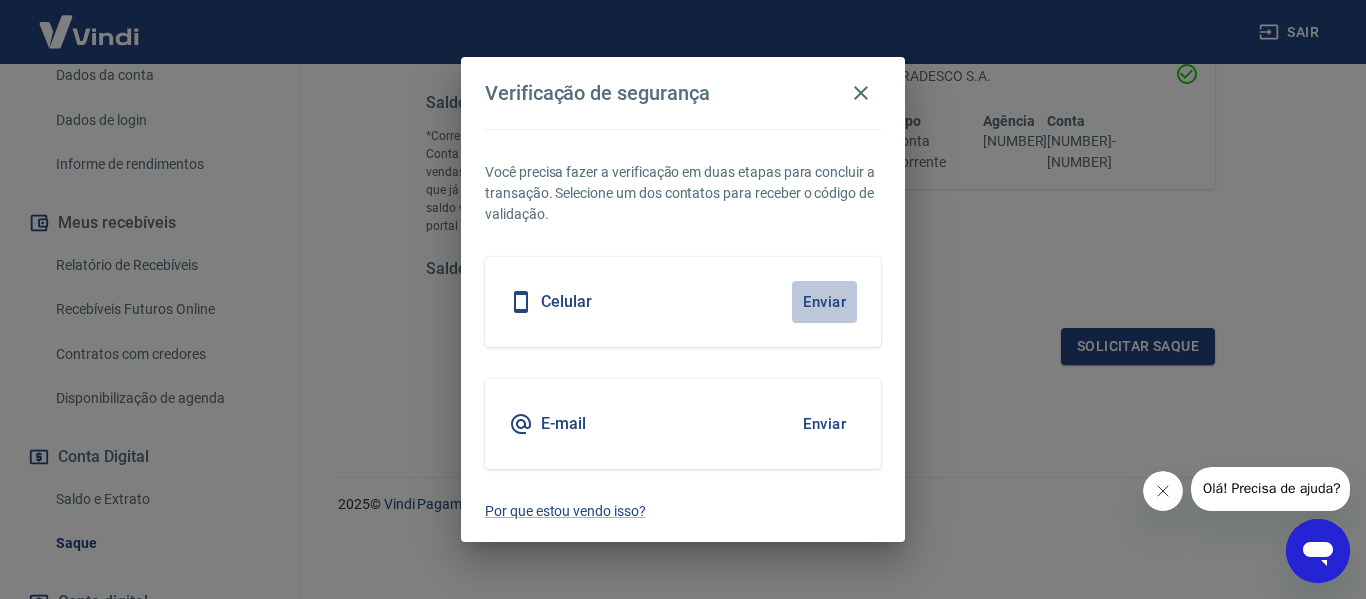 click on "Enviar" at bounding box center [824, 302] 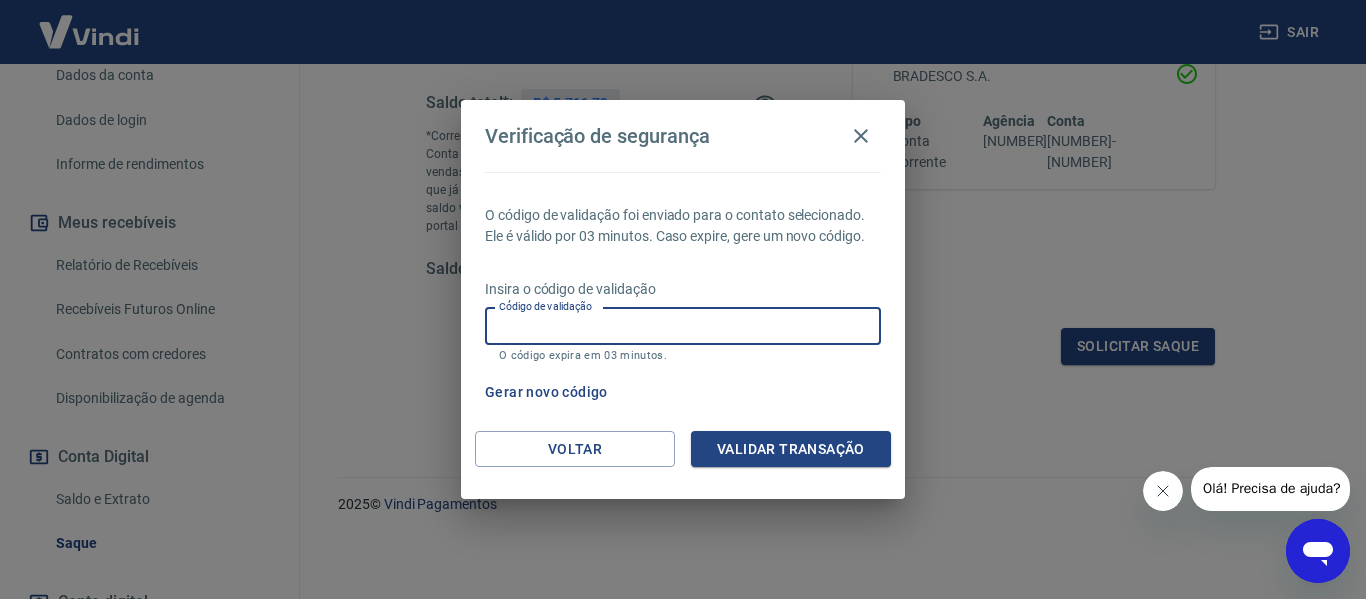click on "Código de validação" at bounding box center [683, 326] 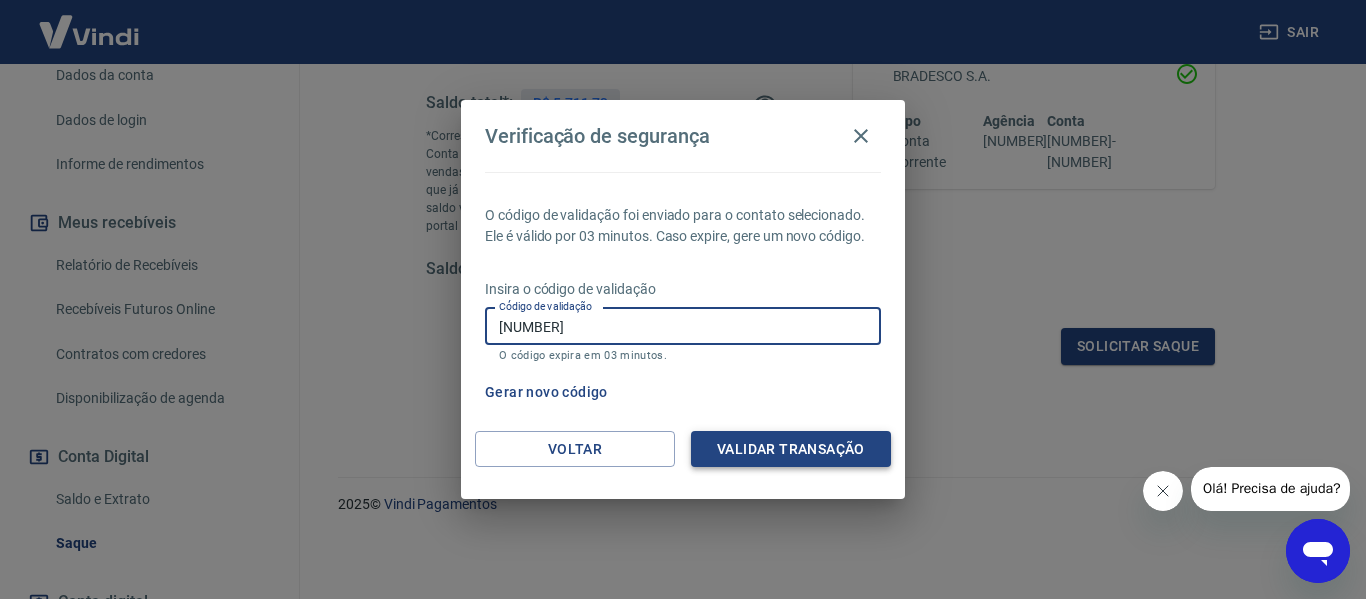 type on "[NUMBER]" 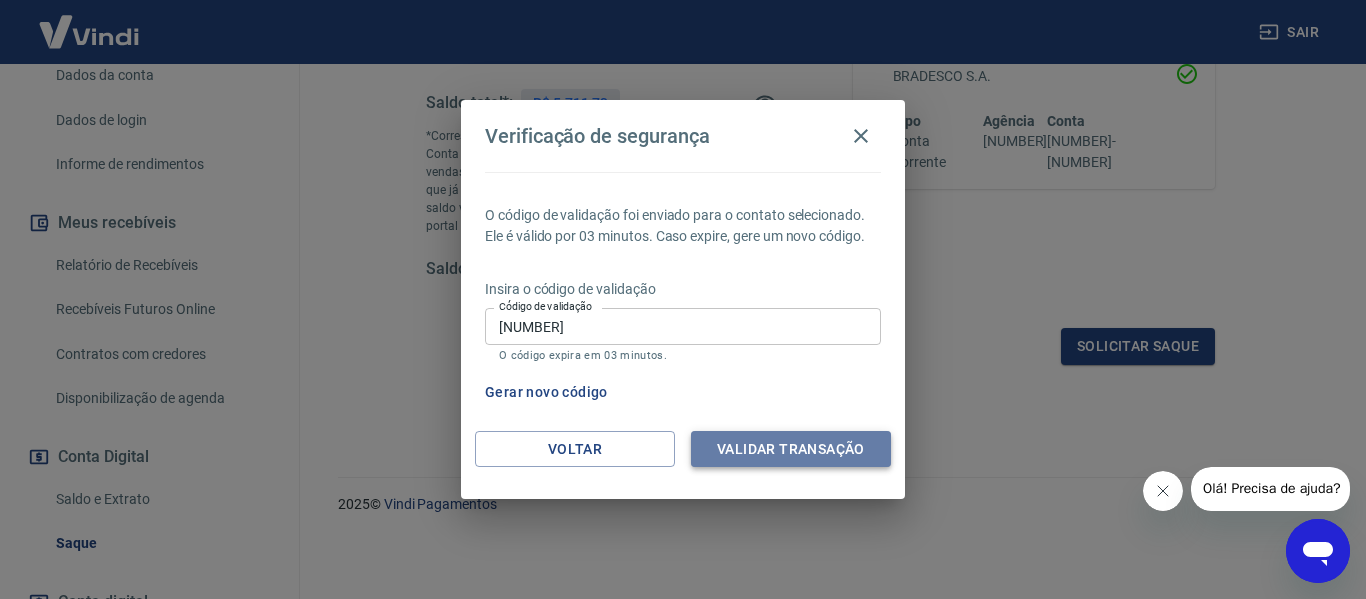 click on "Validar transação" at bounding box center [791, 449] 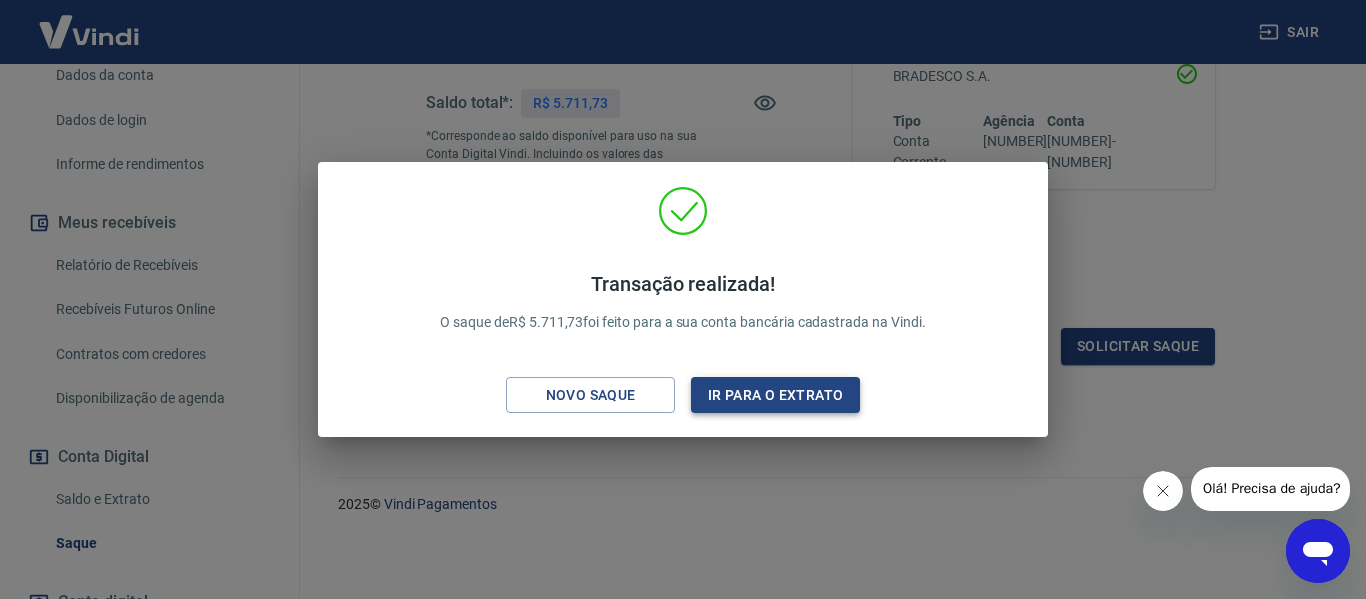 click on "Ir para o extrato" at bounding box center (775, 395) 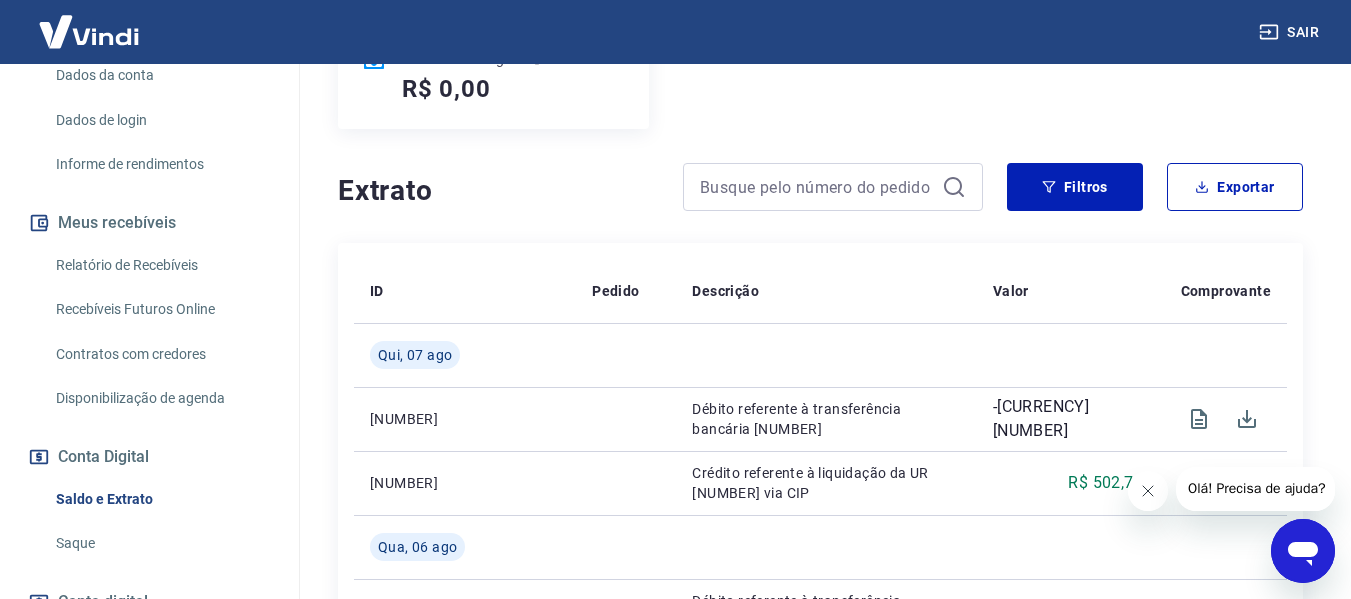 scroll, scrollTop: 400, scrollLeft: 0, axis: vertical 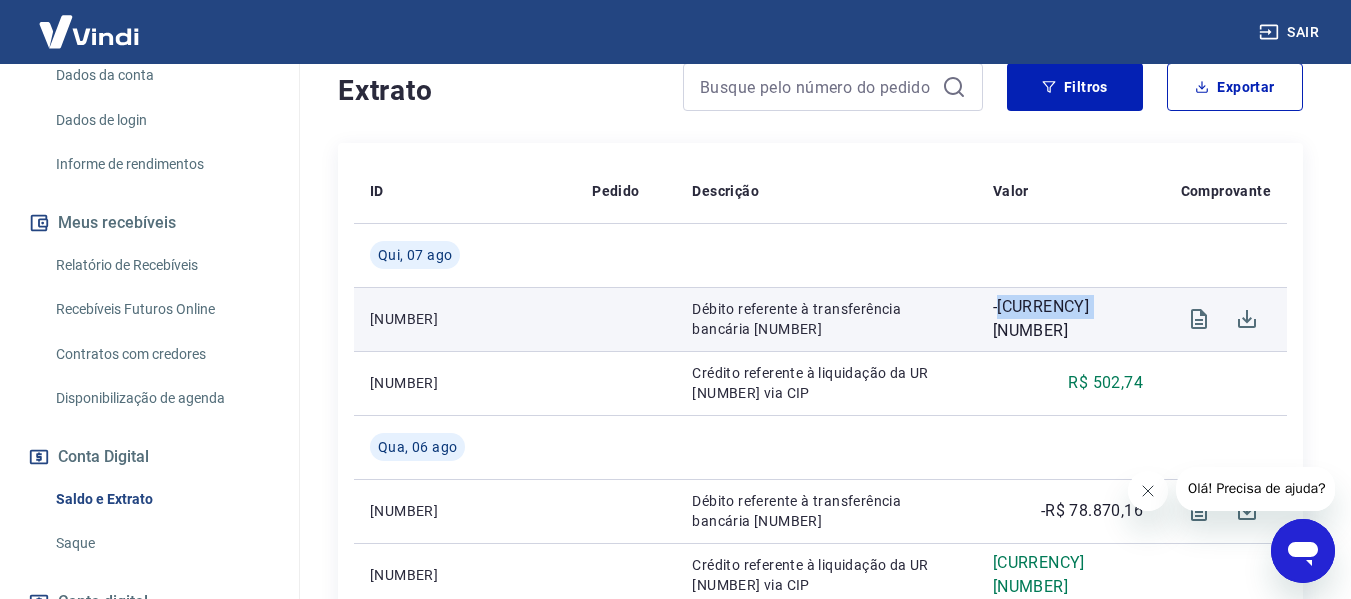 drag, startPoint x: 1045, startPoint y: 318, endPoint x: 1130, endPoint y: 318, distance: 85 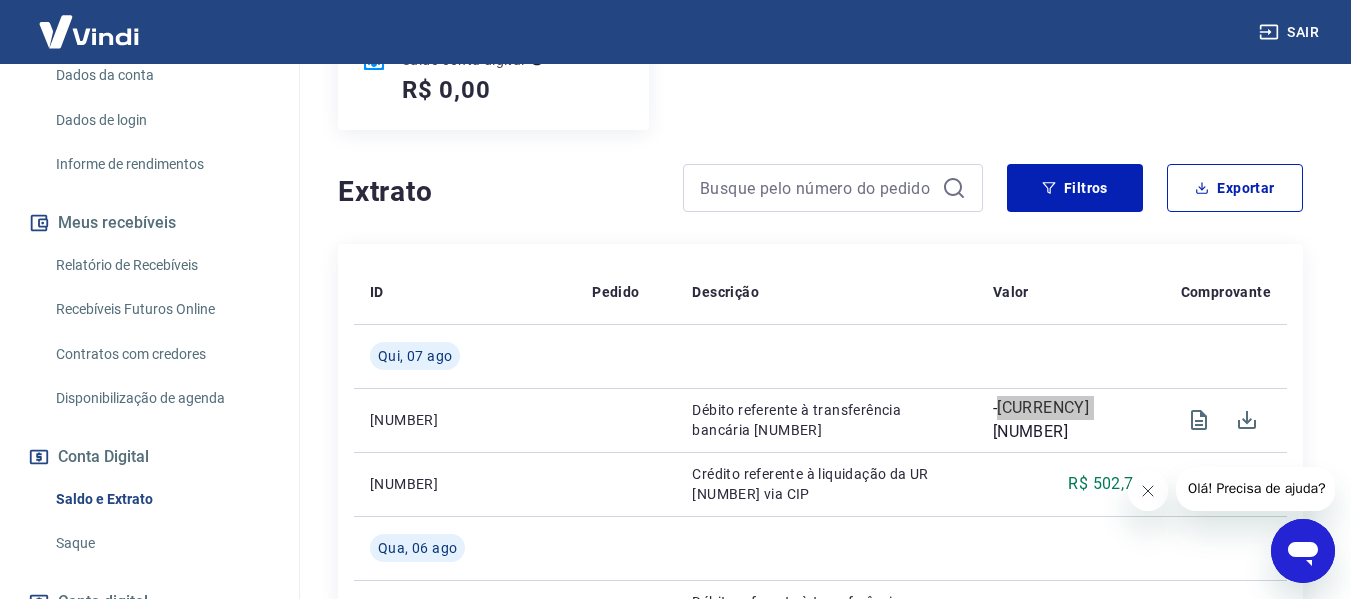scroll, scrollTop: 300, scrollLeft: 0, axis: vertical 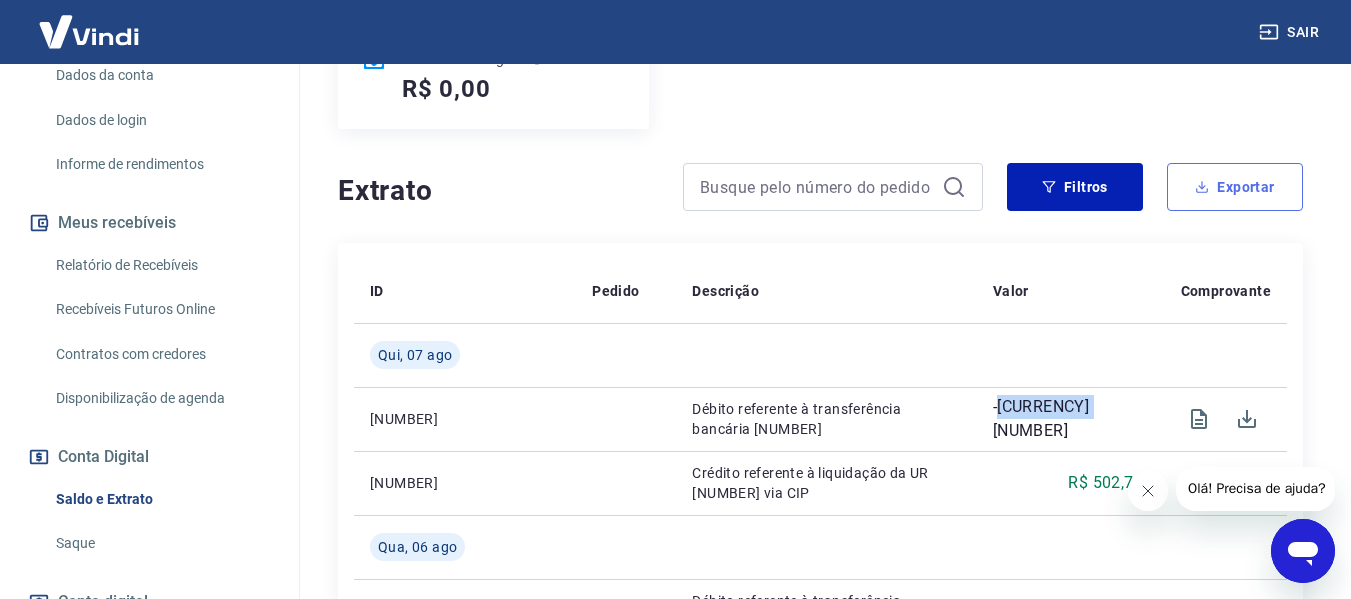 click on "Exportar" at bounding box center (1235, 187) 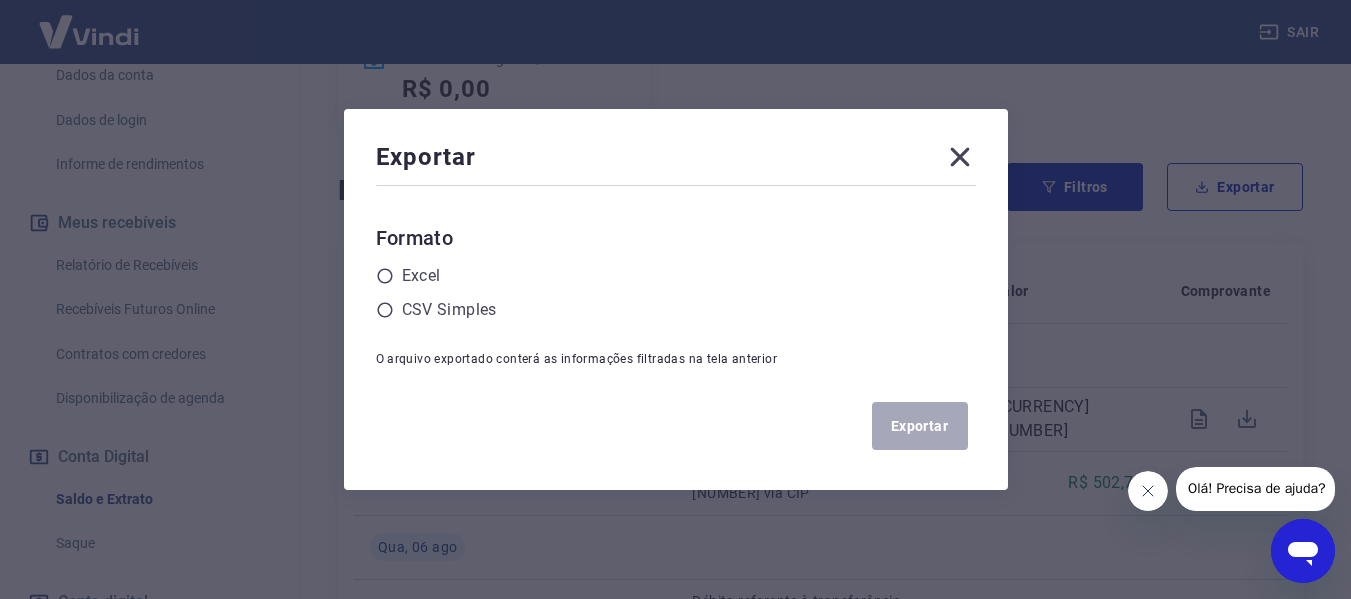 click 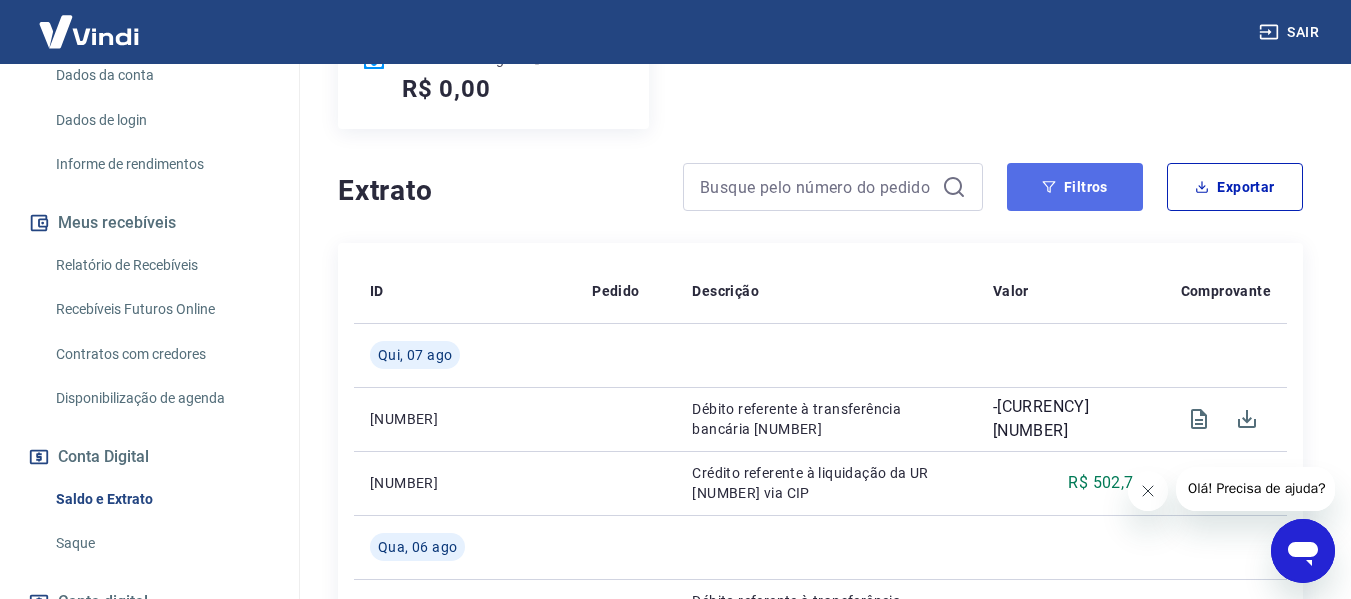 click on "Filtros" at bounding box center (1075, 187) 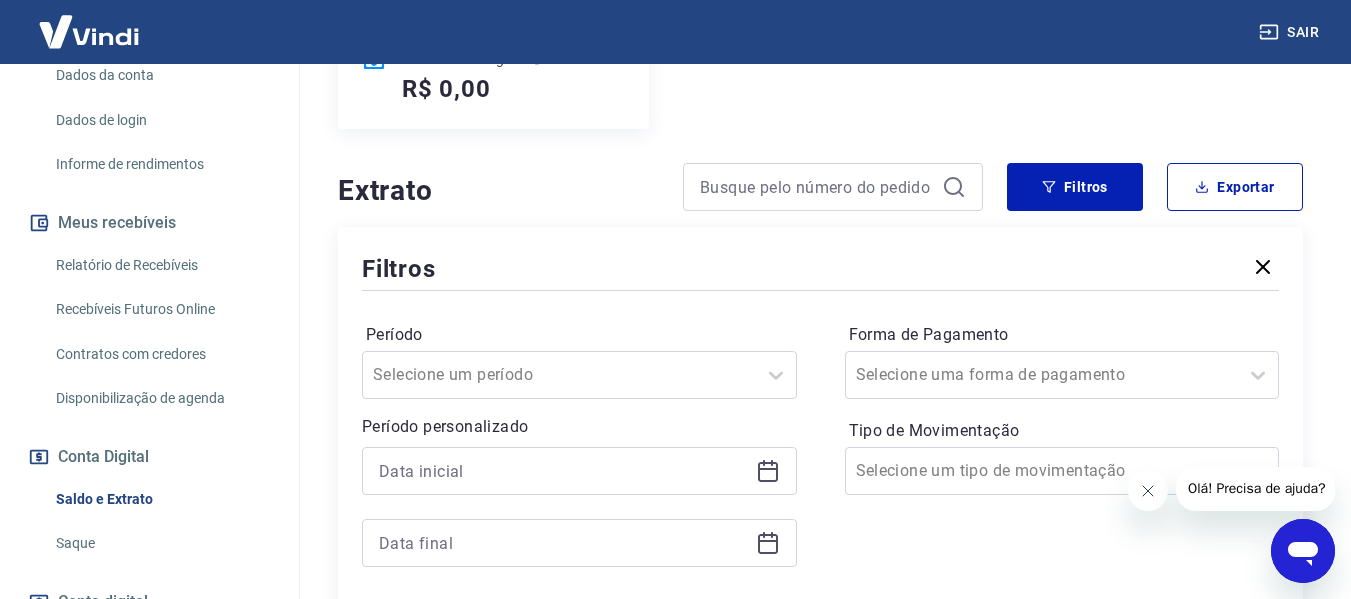 click 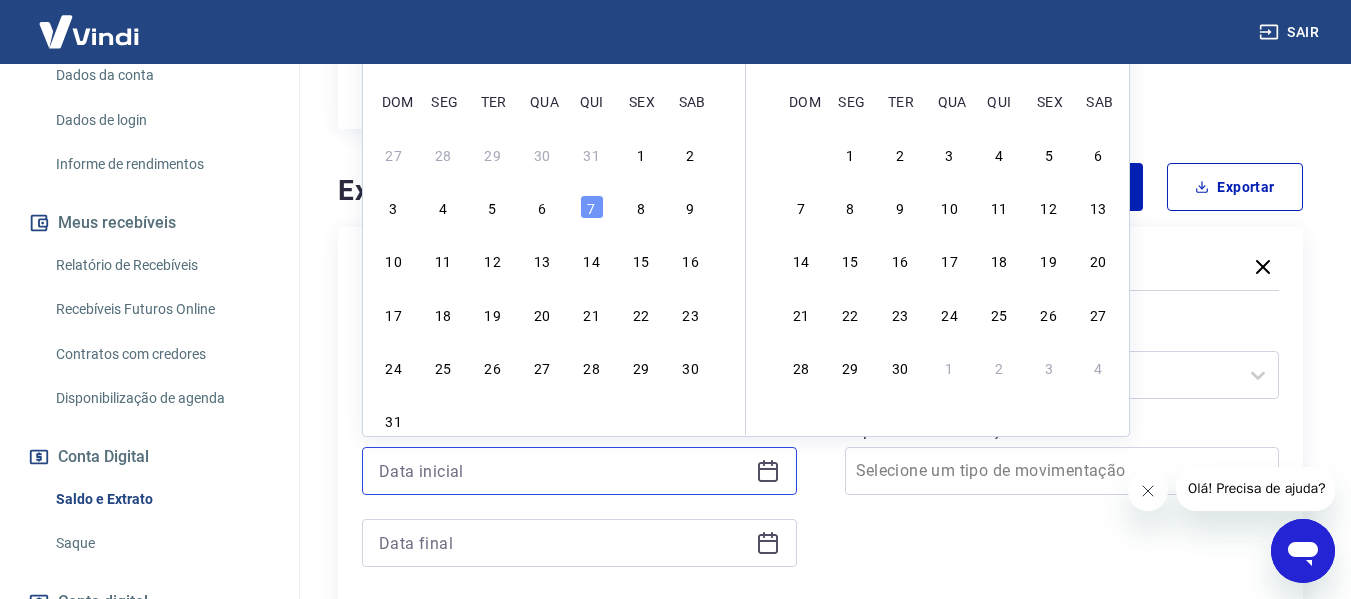scroll, scrollTop: 200, scrollLeft: 0, axis: vertical 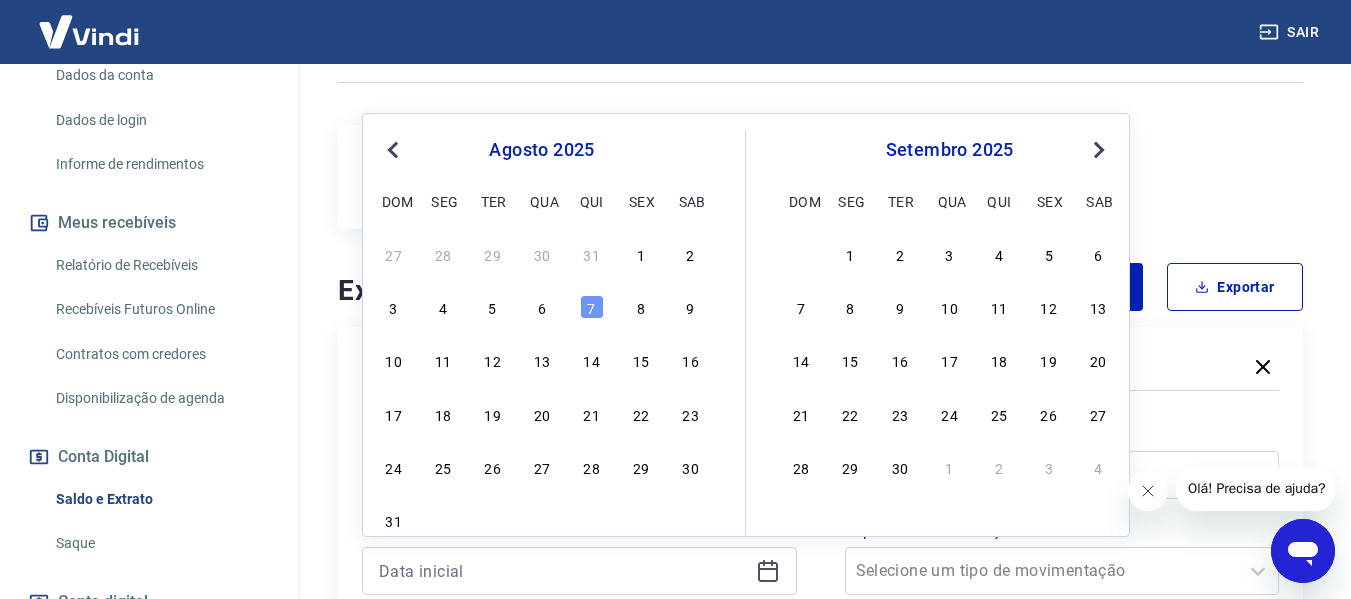 click on "Previous Month" at bounding box center [395, 149] 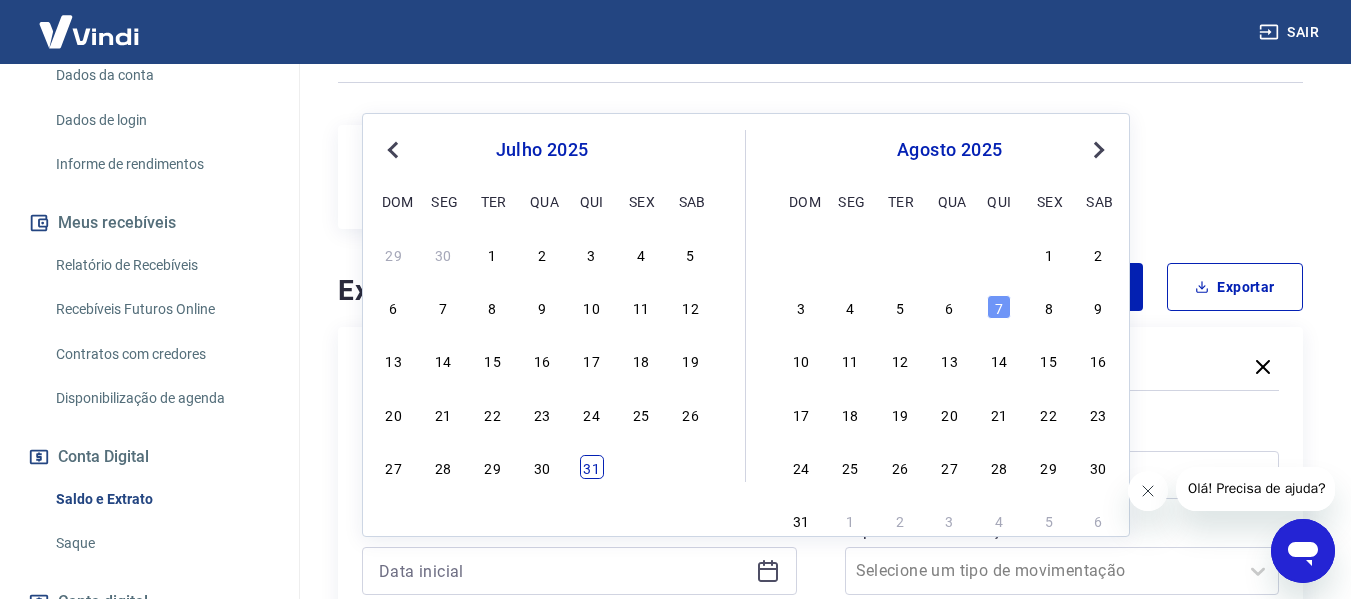 click on "31" at bounding box center (592, 467) 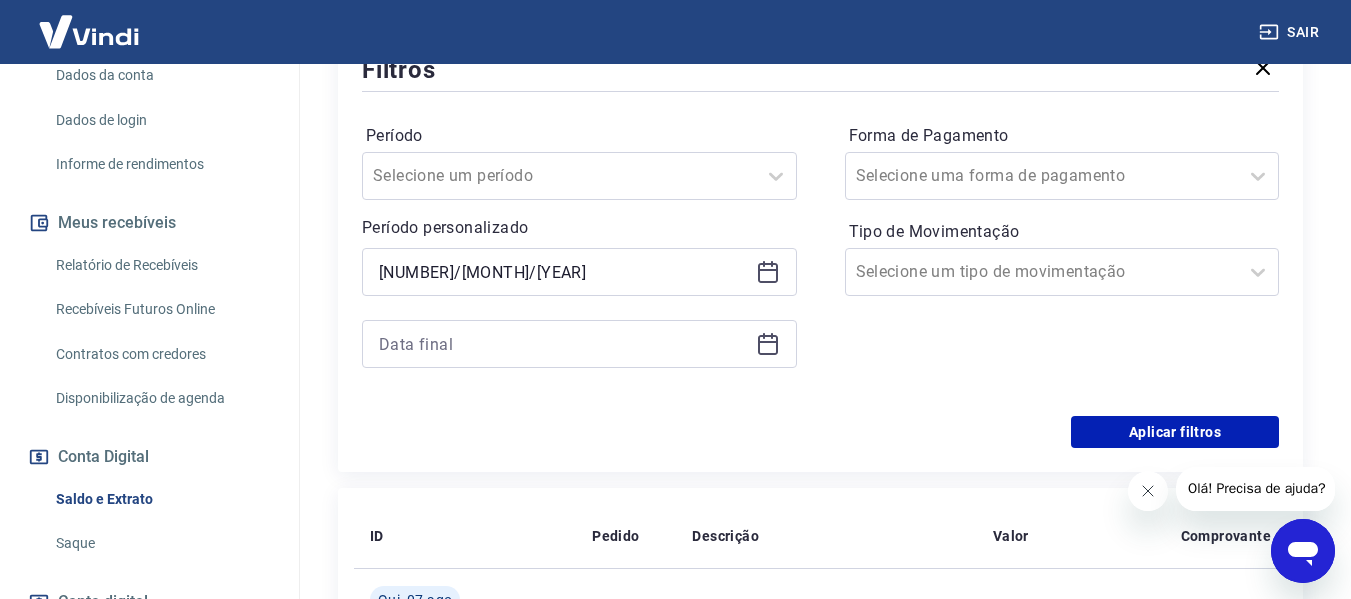 scroll, scrollTop: 500, scrollLeft: 0, axis: vertical 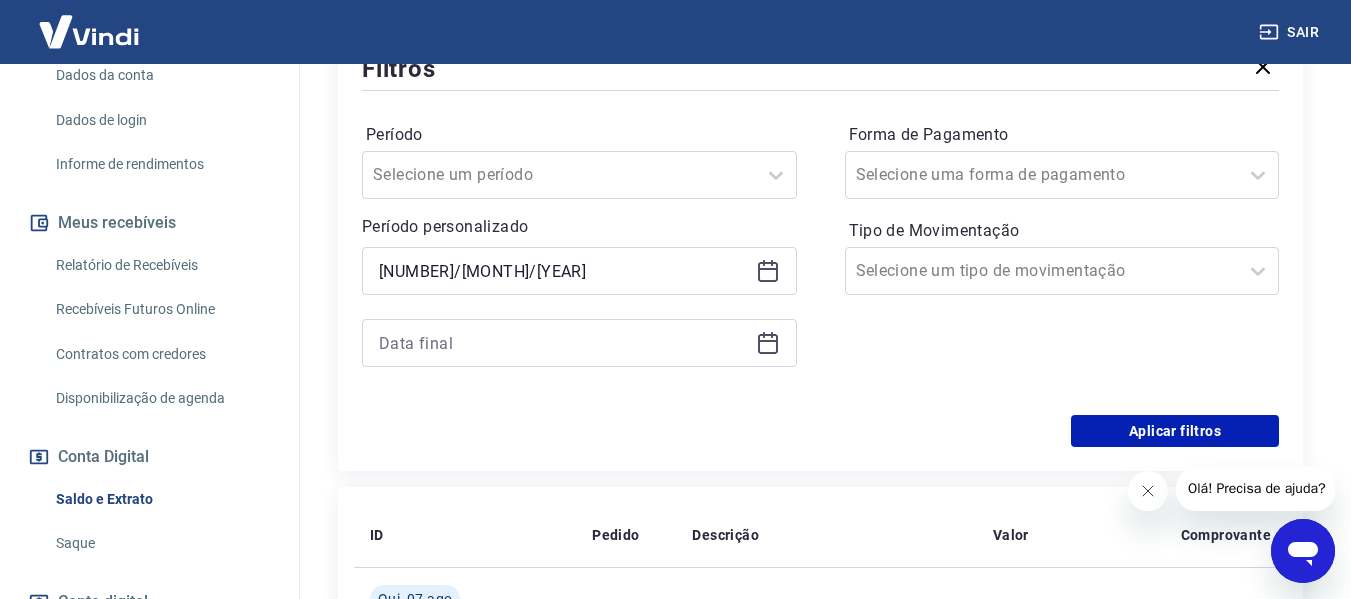 click 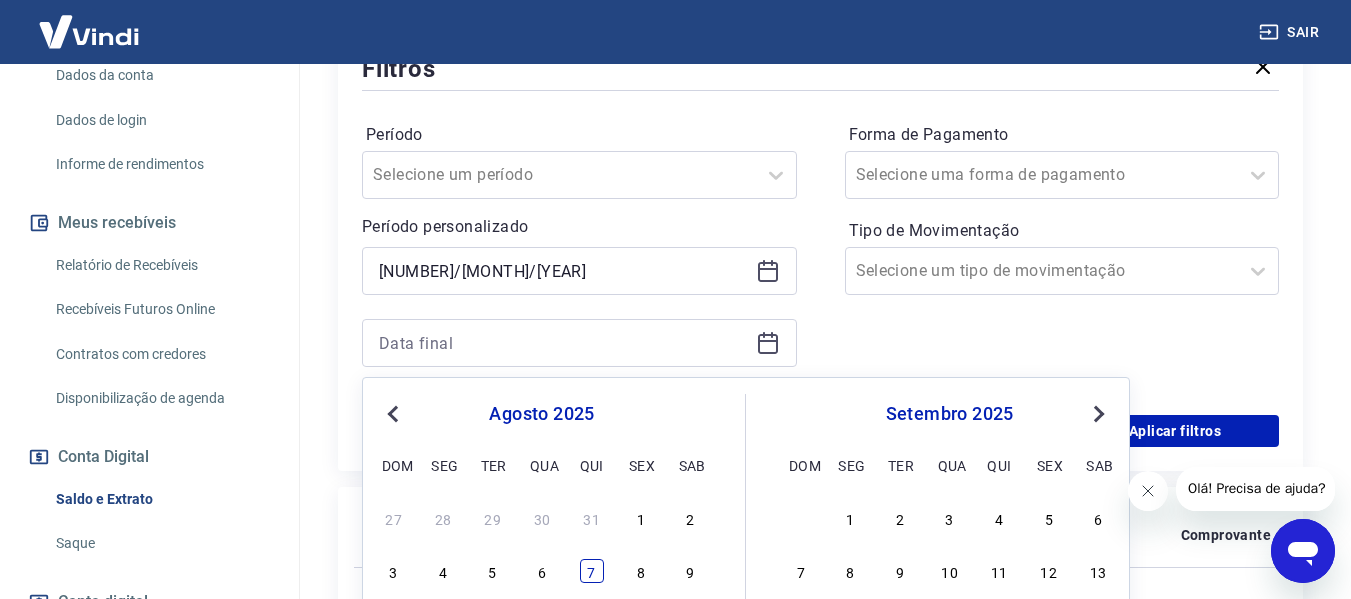 click on "7" at bounding box center [592, 571] 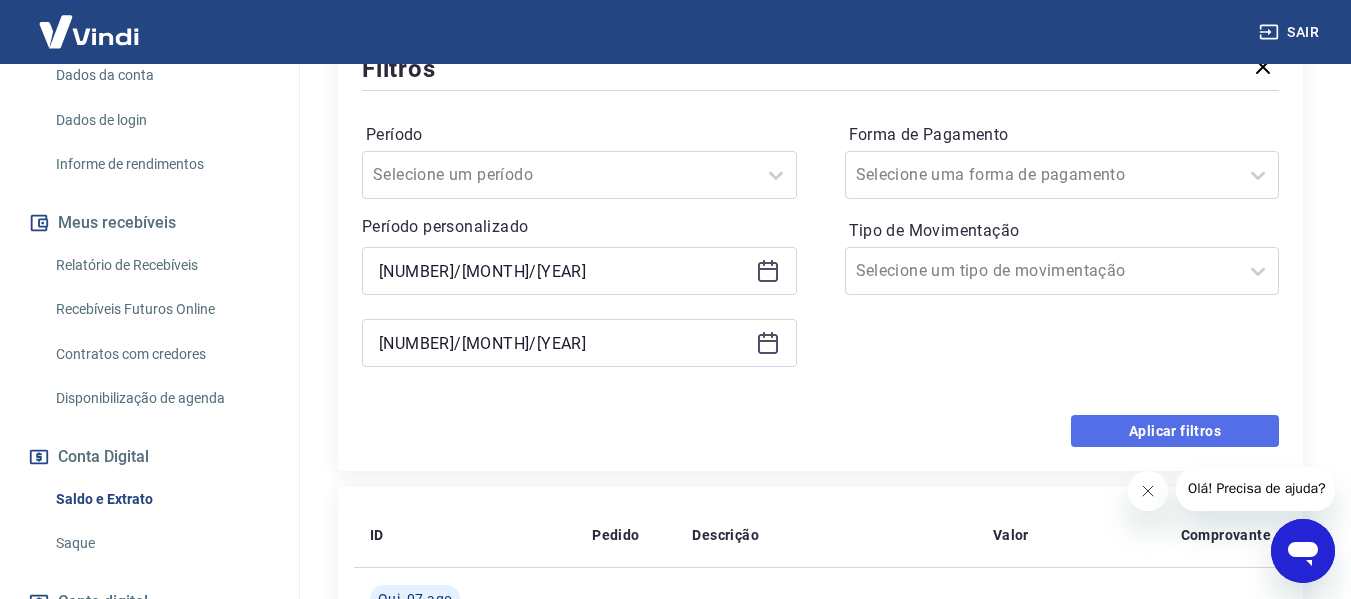 click on "Aplicar filtros" at bounding box center (1175, 431) 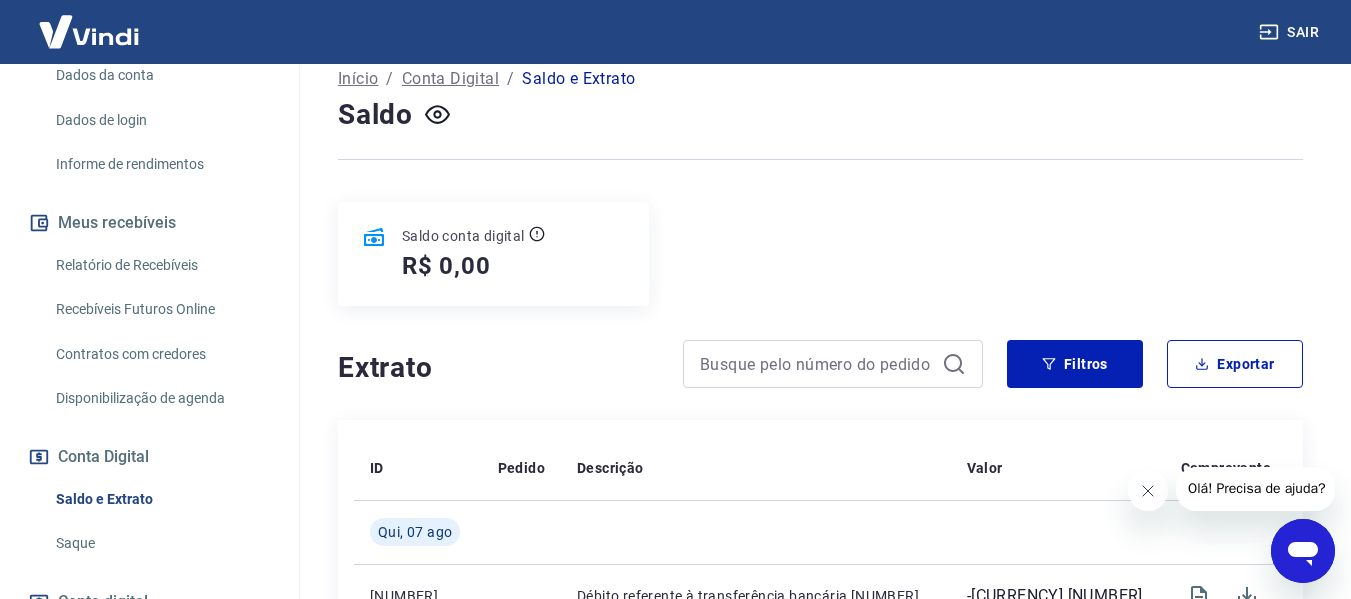 scroll, scrollTop: 100, scrollLeft: 0, axis: vertical 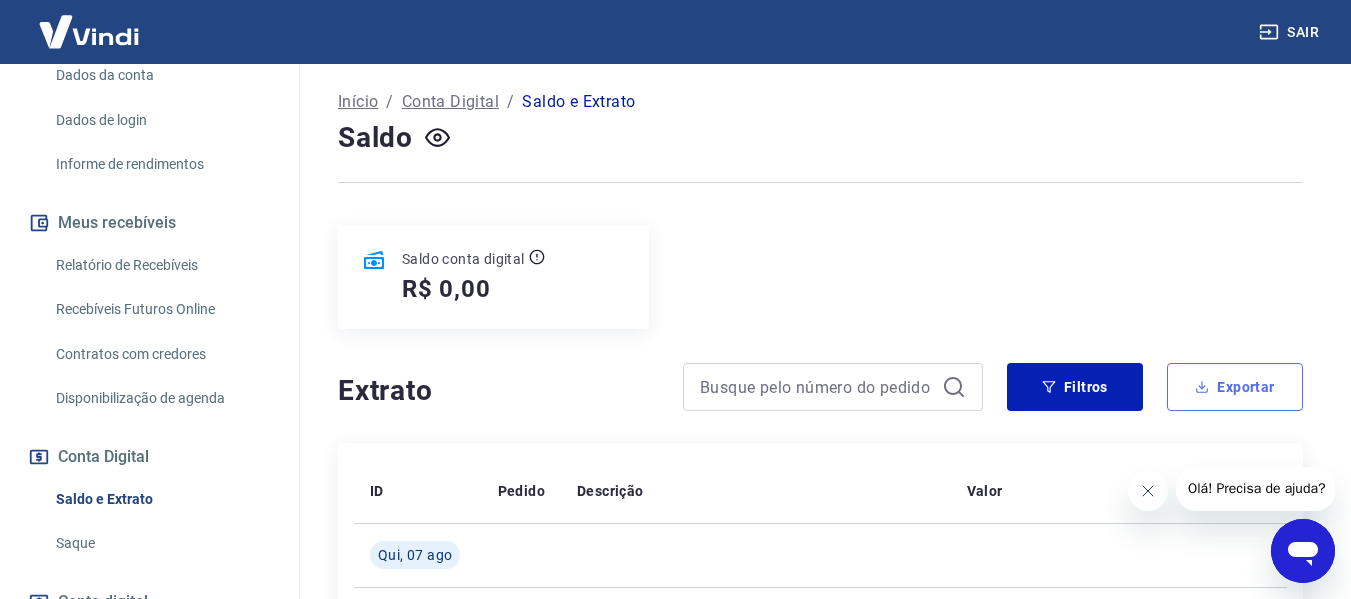 click on "Exportar" at bounding box center [1235, 387] 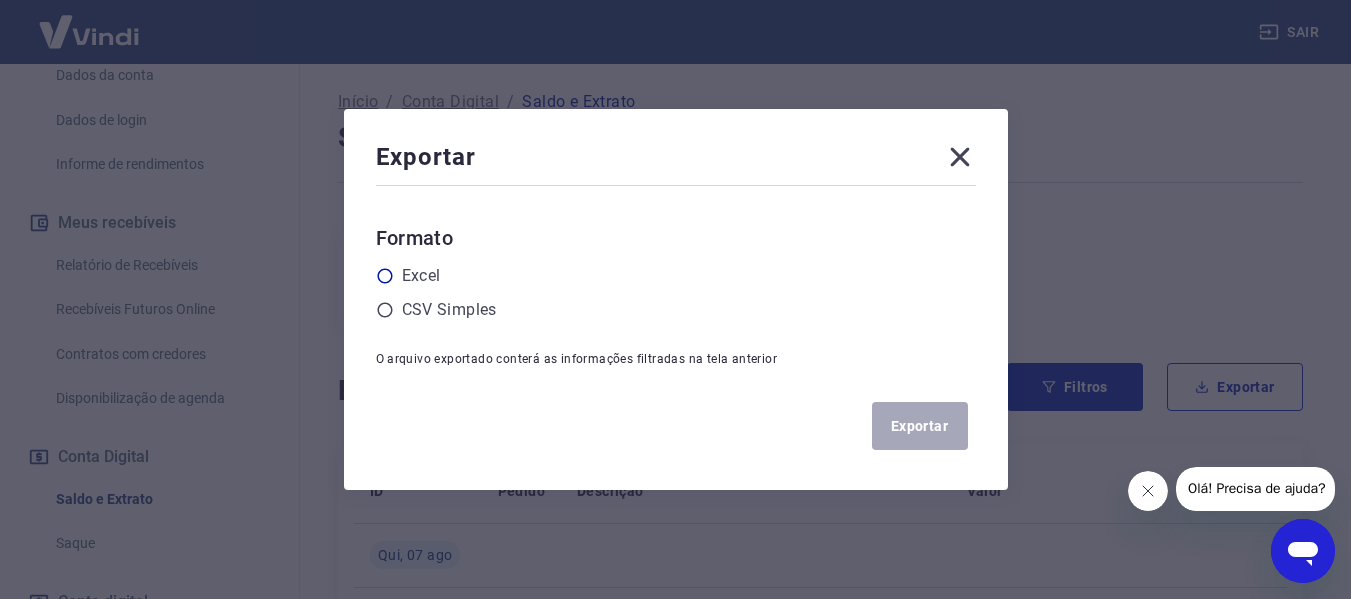 click 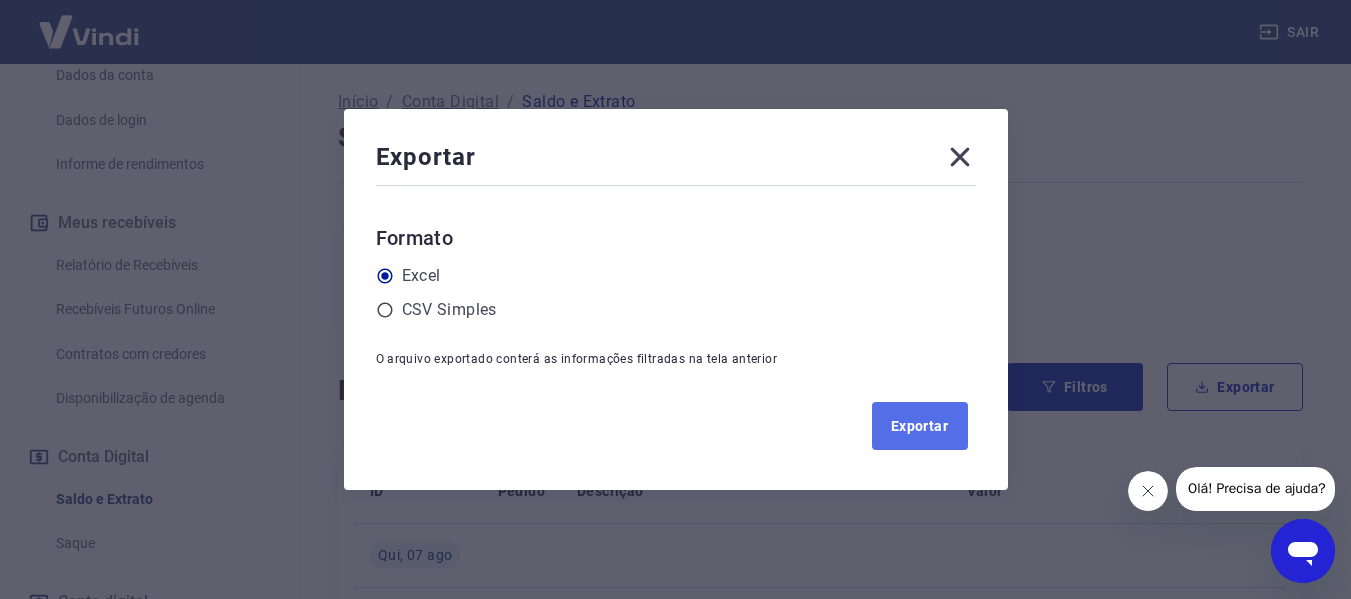 click on "Exportar" at bounding box center [920, 426] 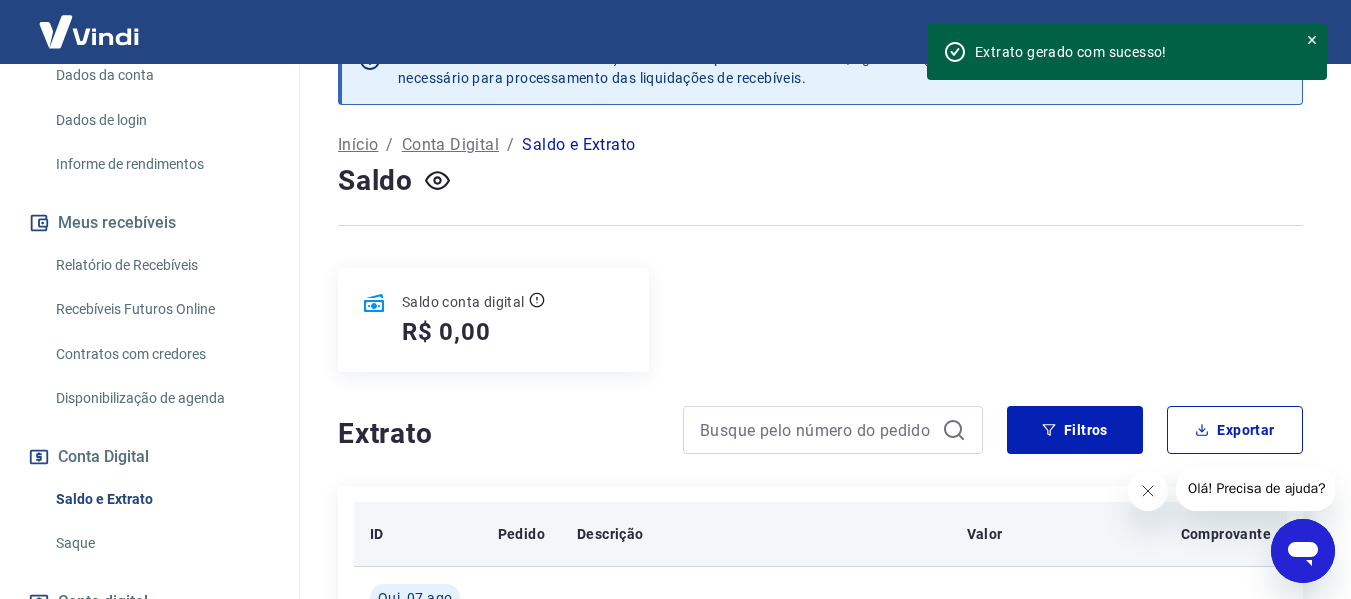 scroll, scrollTop: 200, scrollLeft: 0, axis: vertical 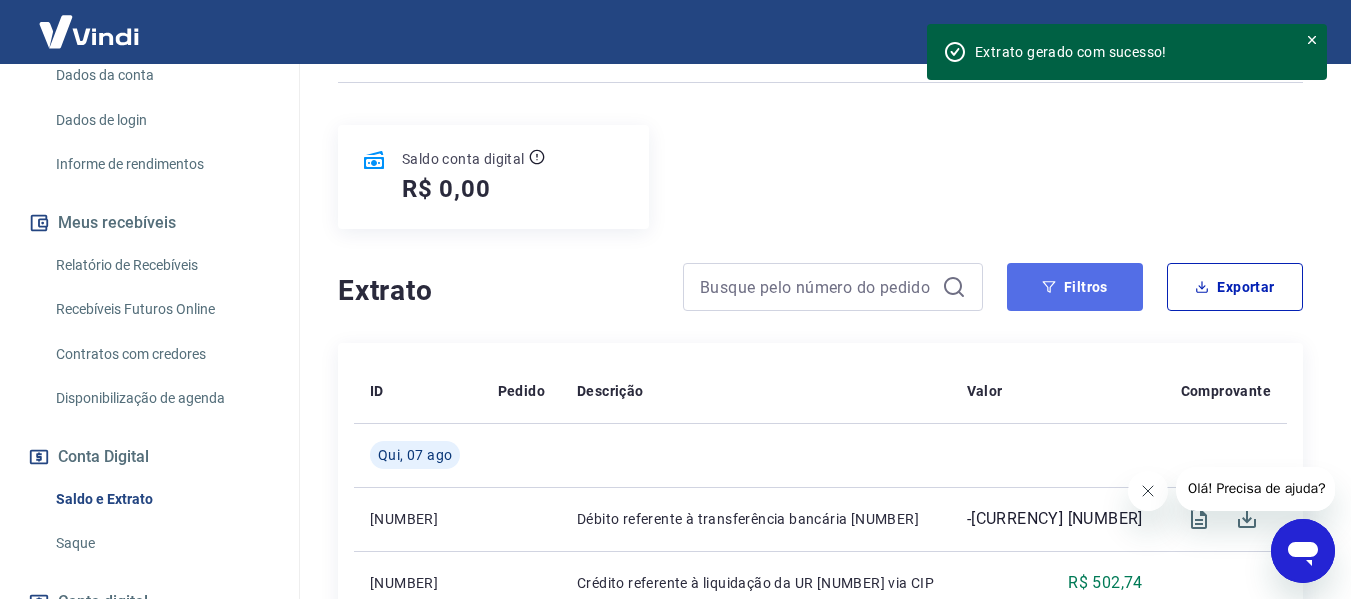 click on "Filtros" at bounding box center [1075, 287] 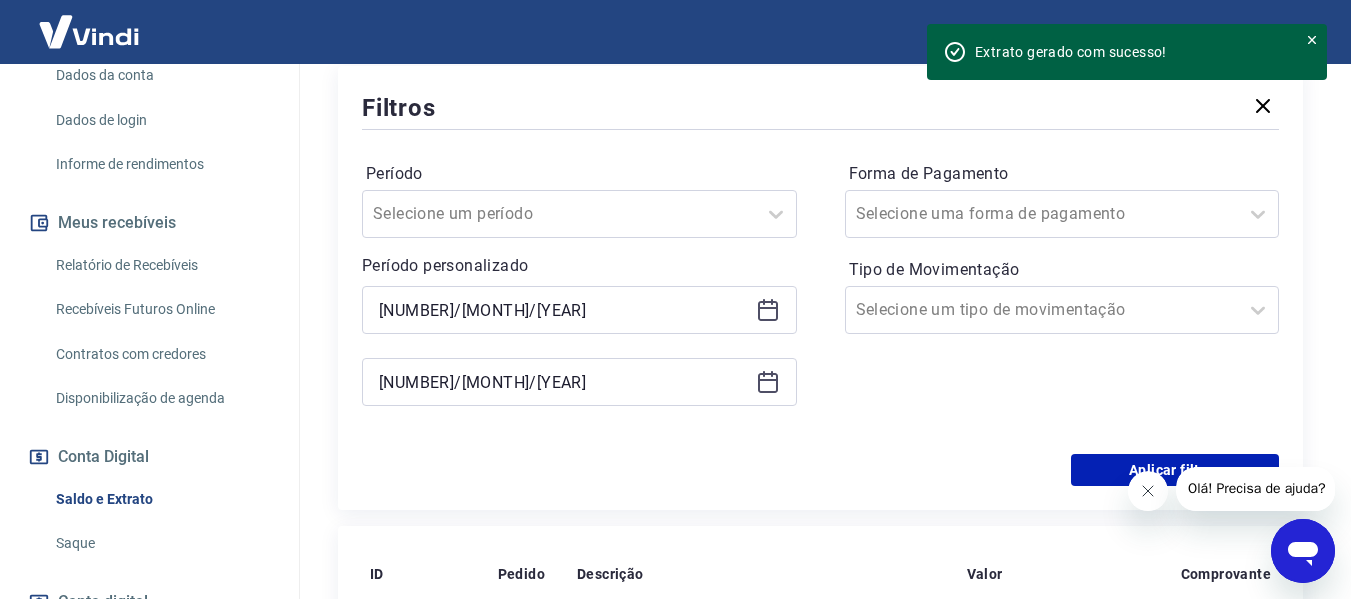 scroll, scrollTop: 500, scrollLeft: 0, axis: vertical 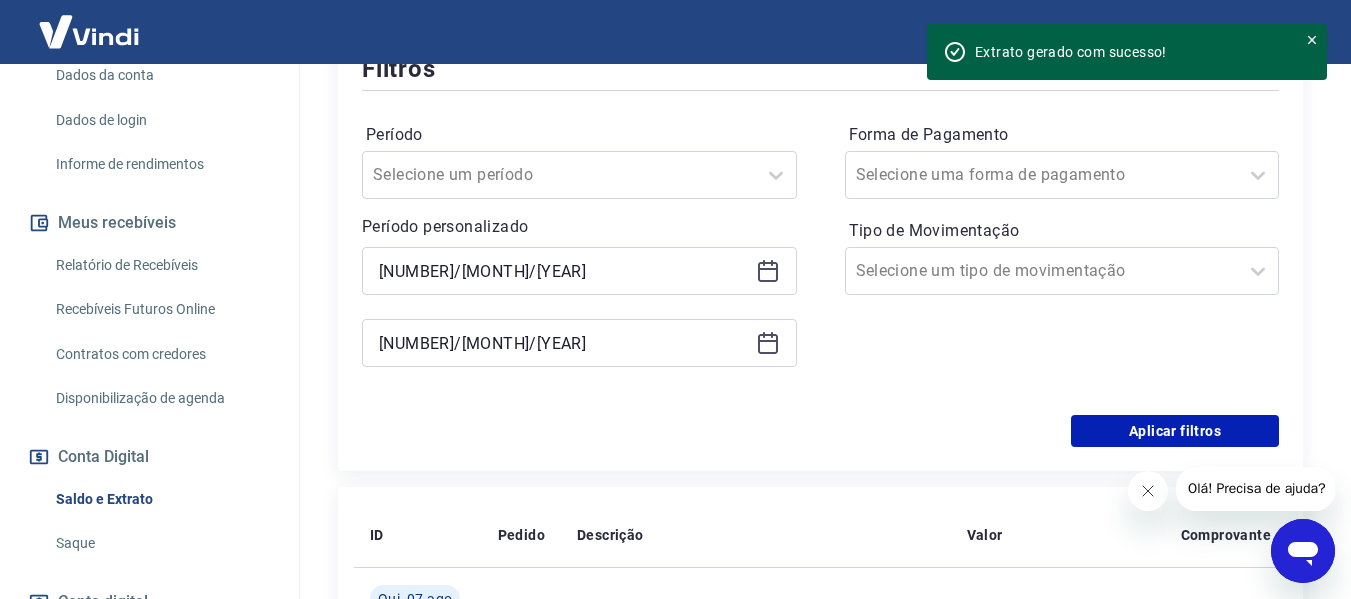 click 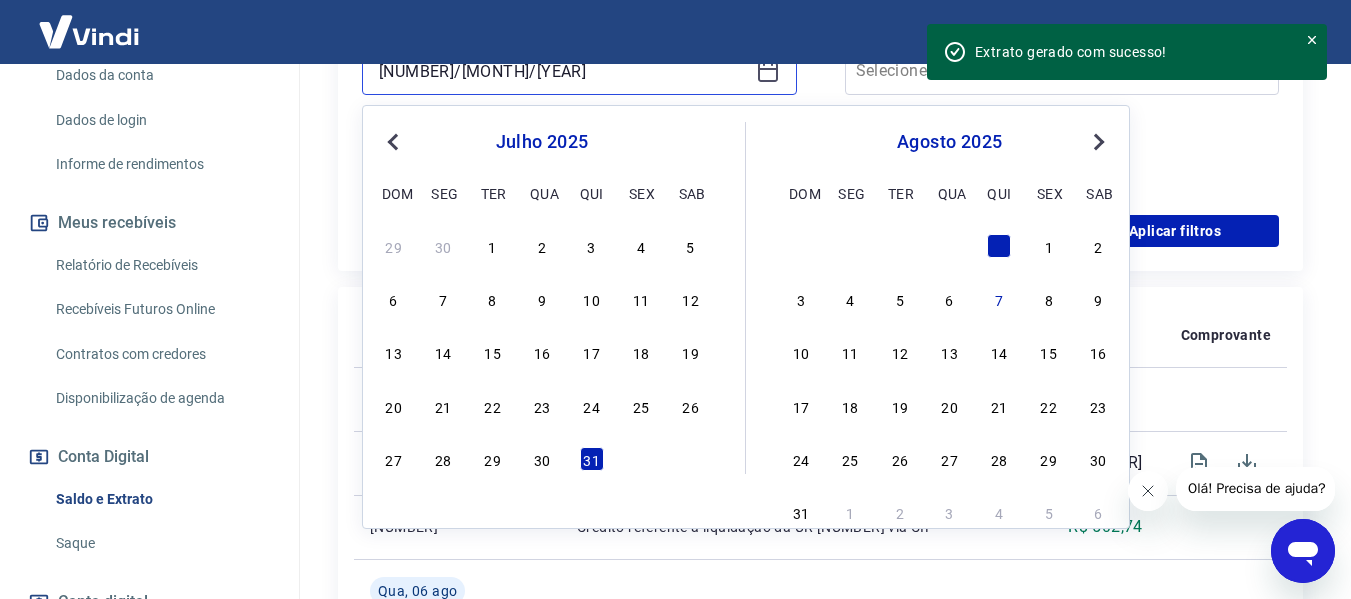 scroll, scrollTop: 800, scrollLeft: 0, axis: vertical 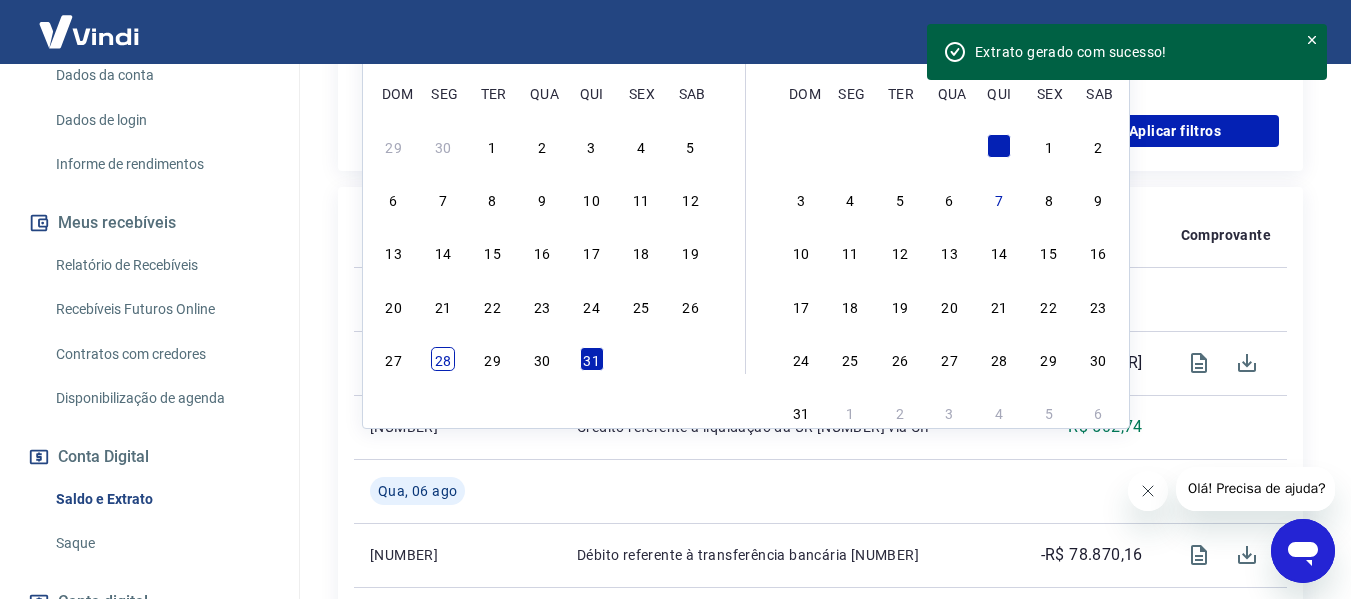 click on "28" at bounding box center [443, 359] 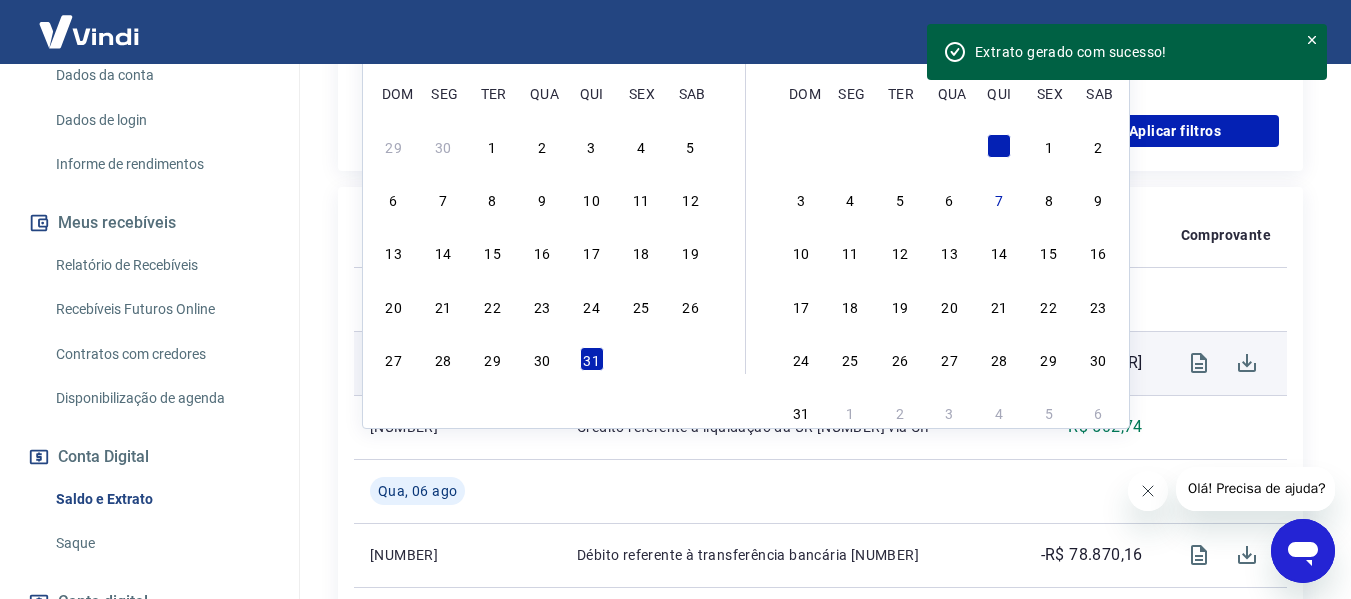 type on "28/07/2025" 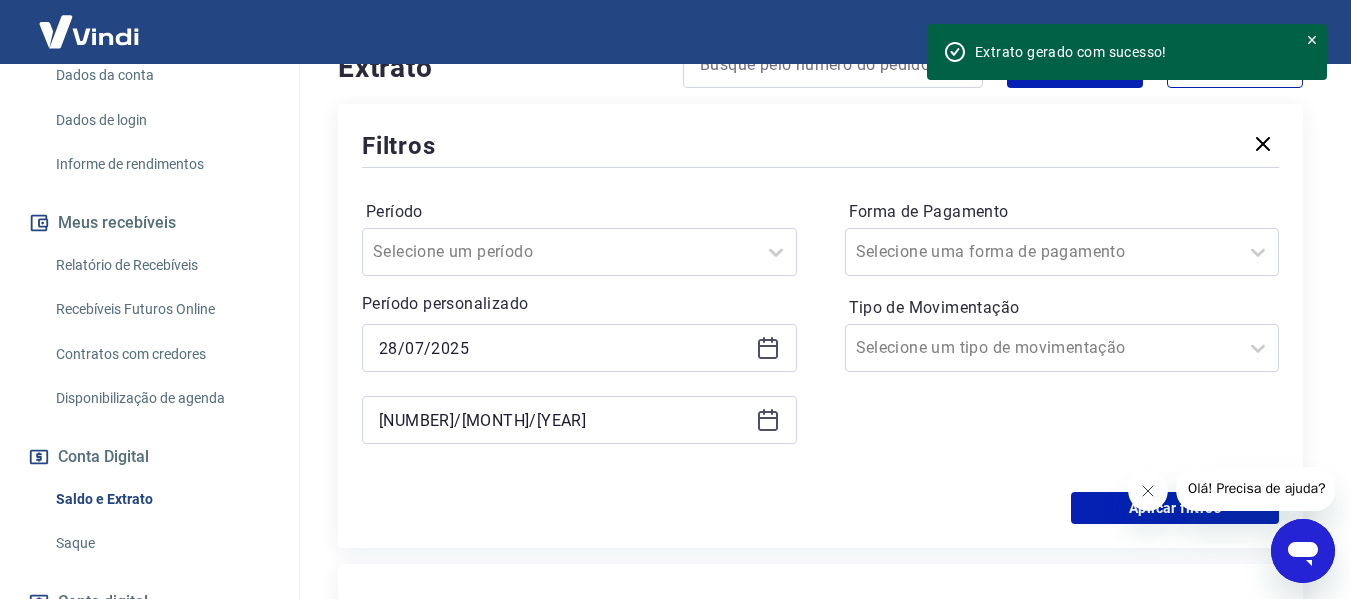 scroll, scrollTop: 400, scrollLeft: 0, axis: vertical 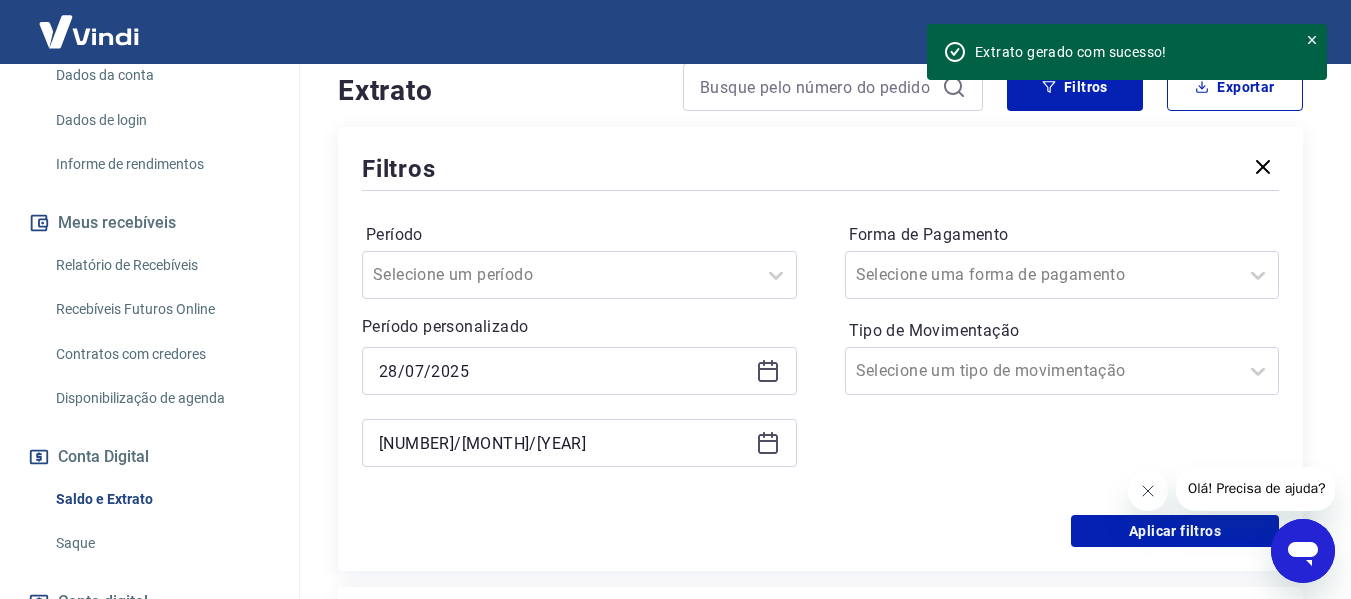 click 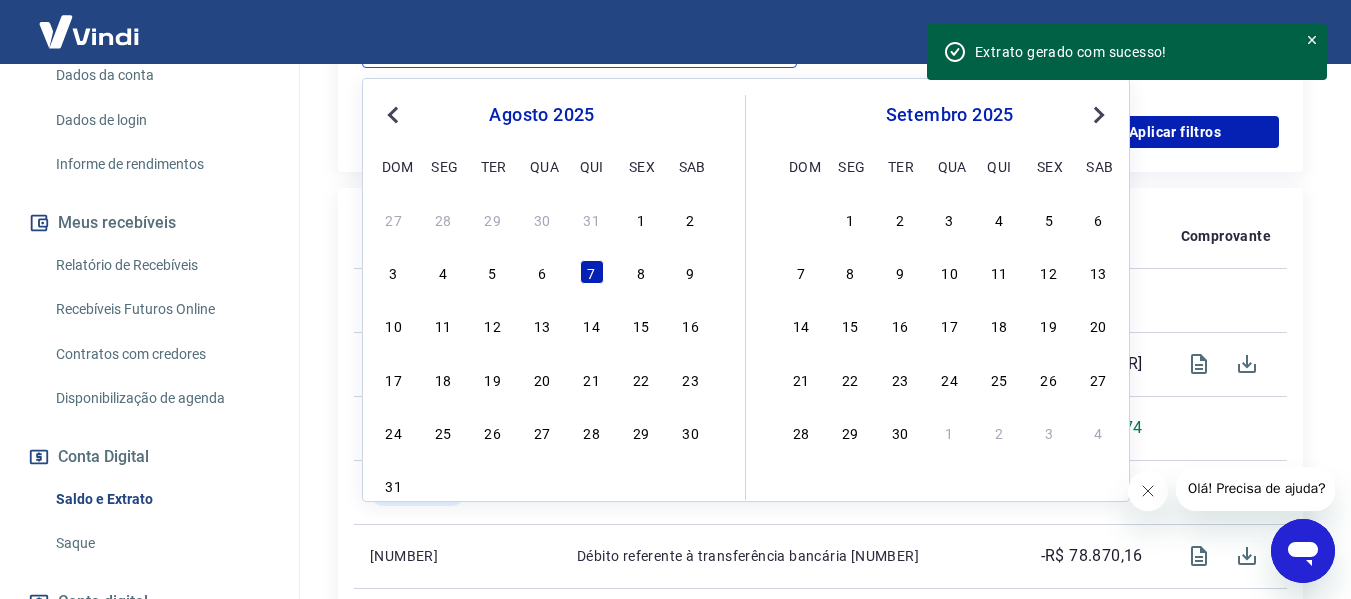 scroll, scrollTop: 800, scrollLeft: 0, axis: vertical 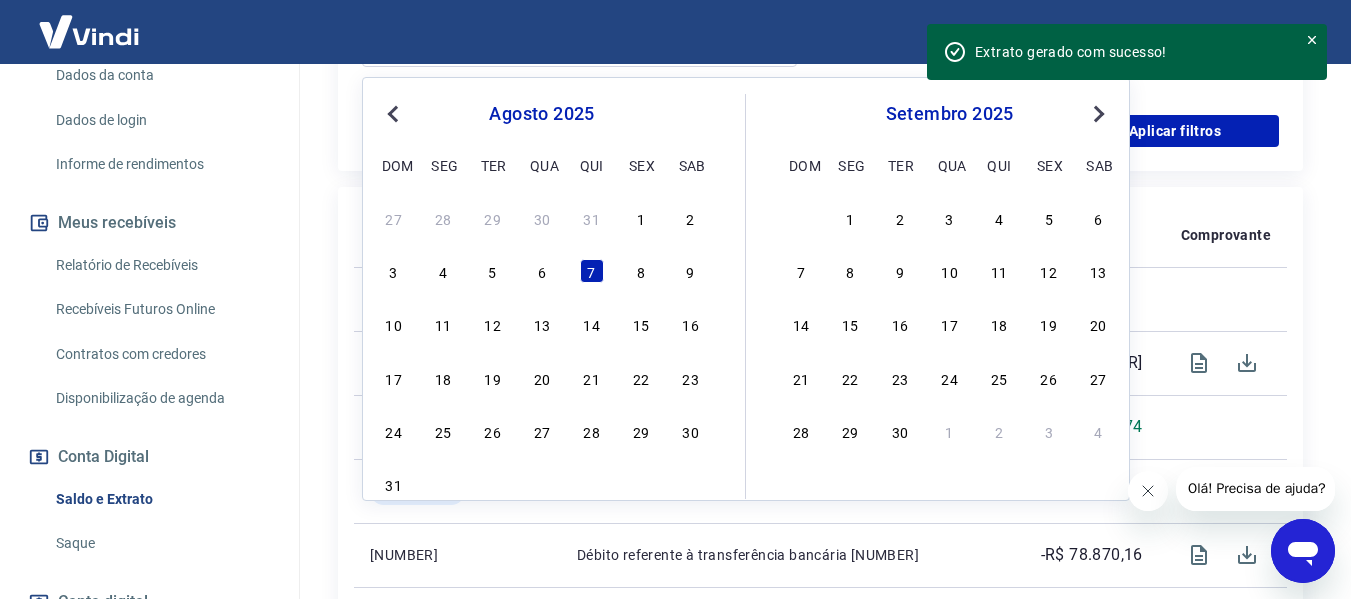 click on "Previous Month" at bounding box center [395, 113] 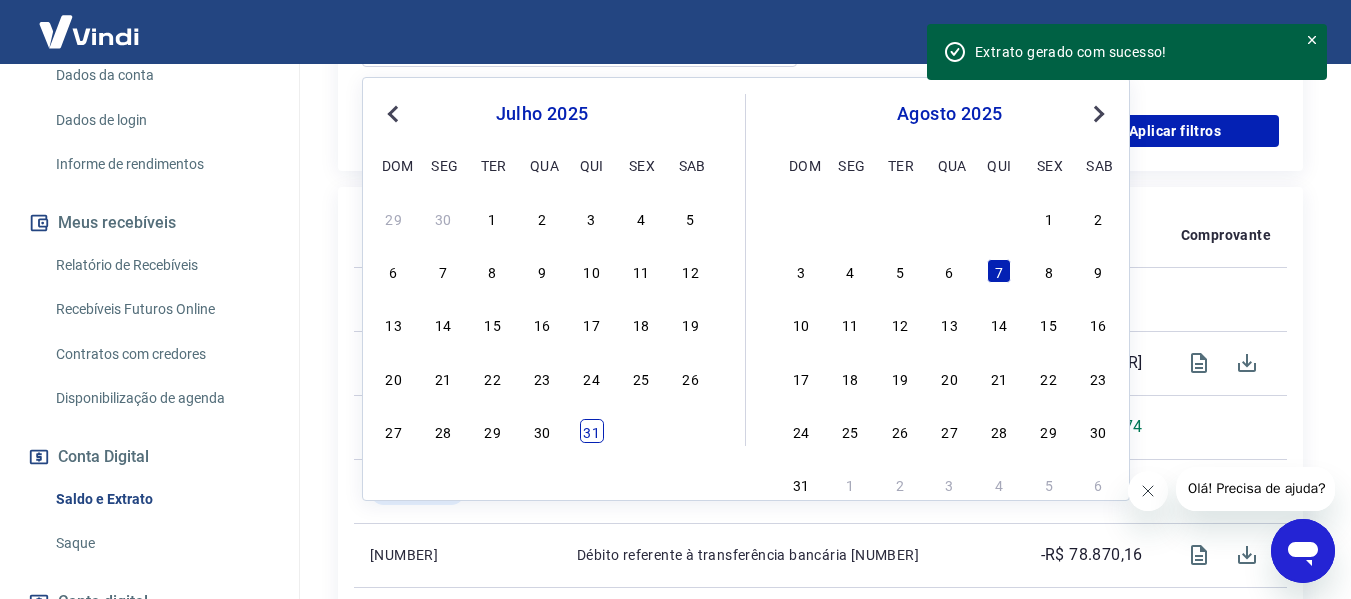 click on "31" at bounding box center (592, 431) 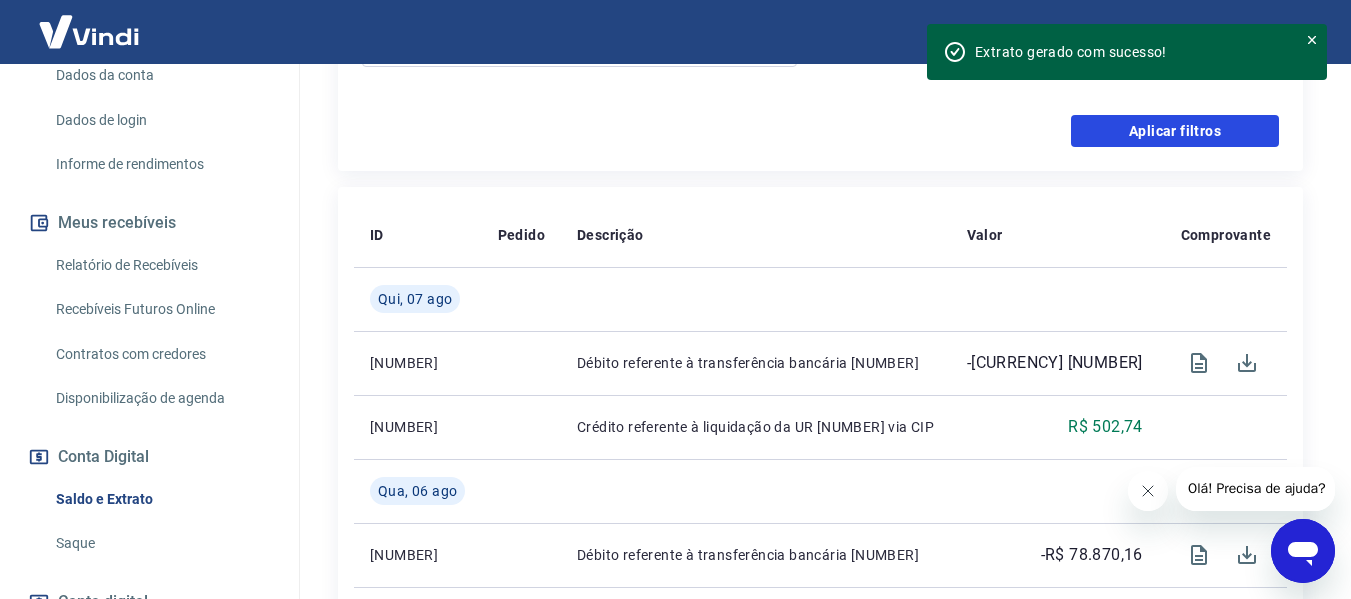 click on "Aplicar filtros" at bounding box center (1175, 131) 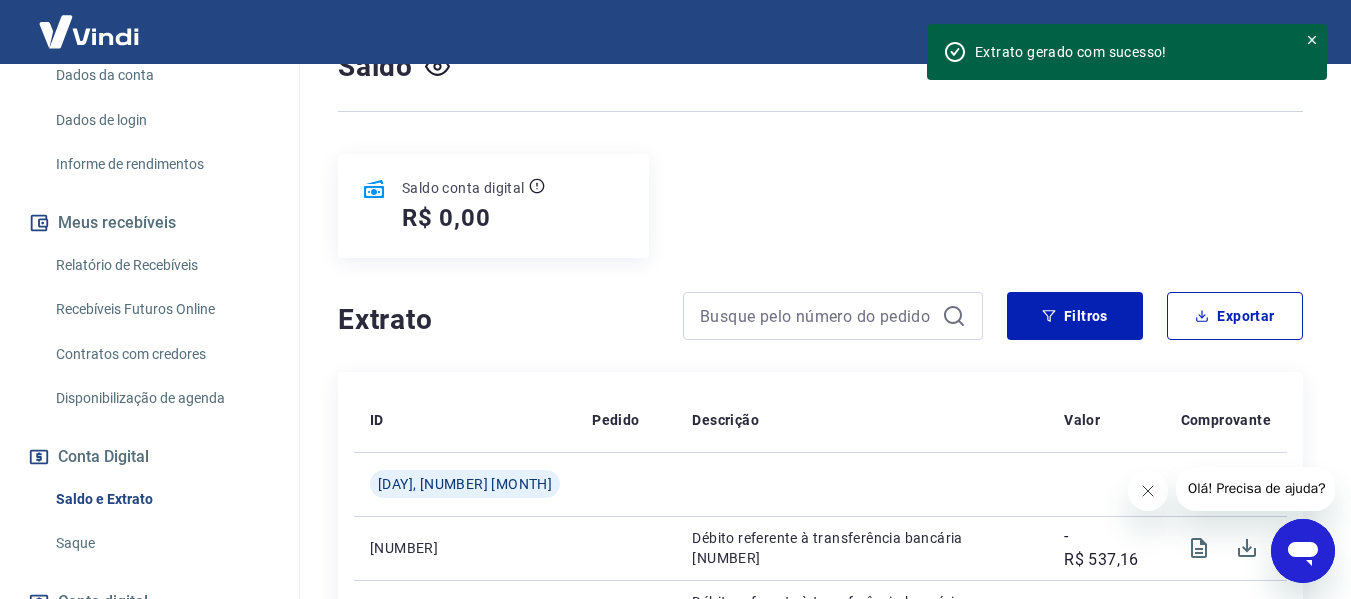scroll, scrollTop: 200, scrollLeft: 0, axis: vertical 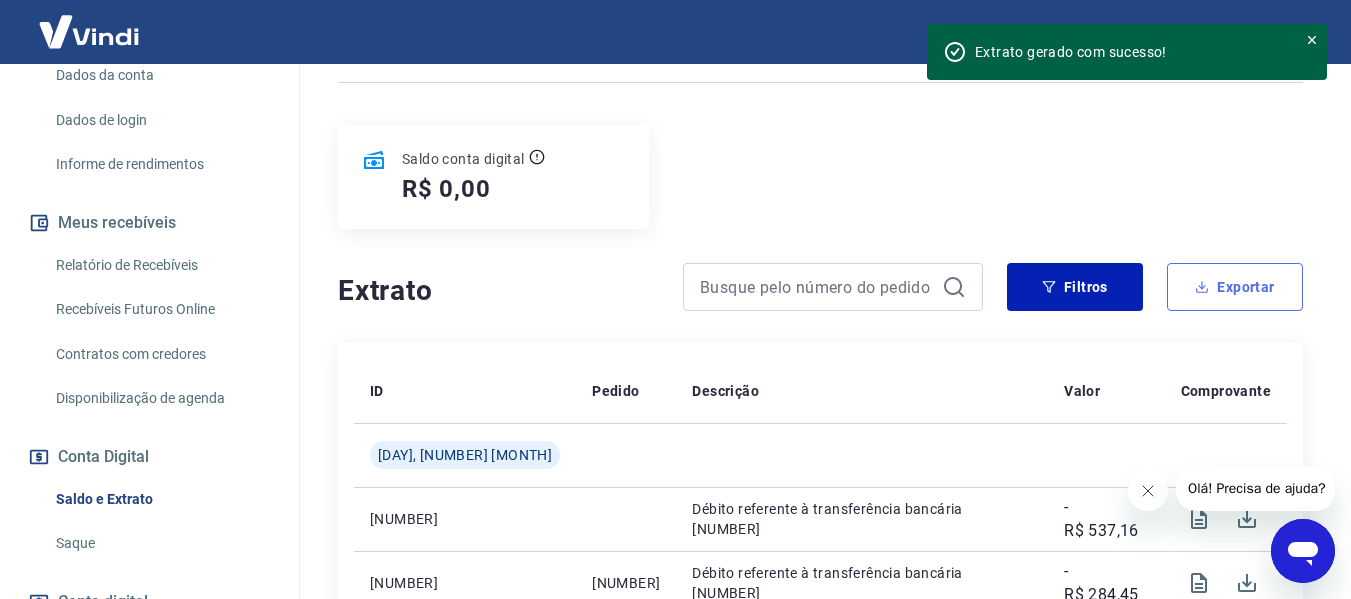 click on "Exportar" at bounding box center [1235, 287] 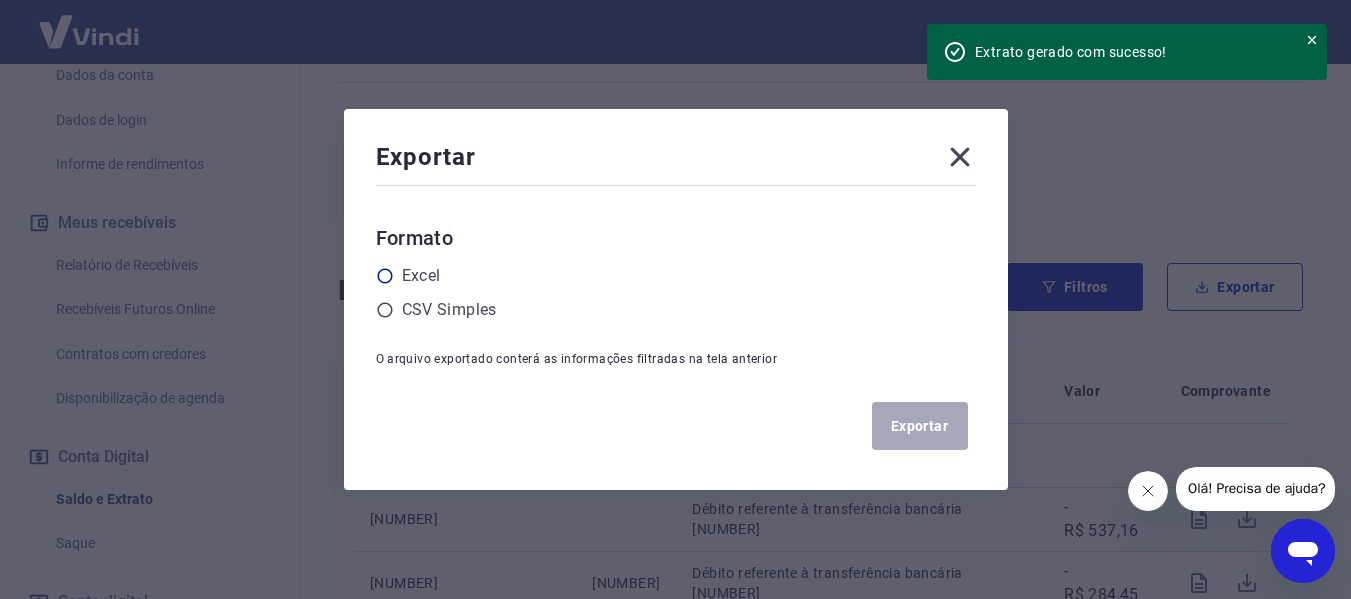 click 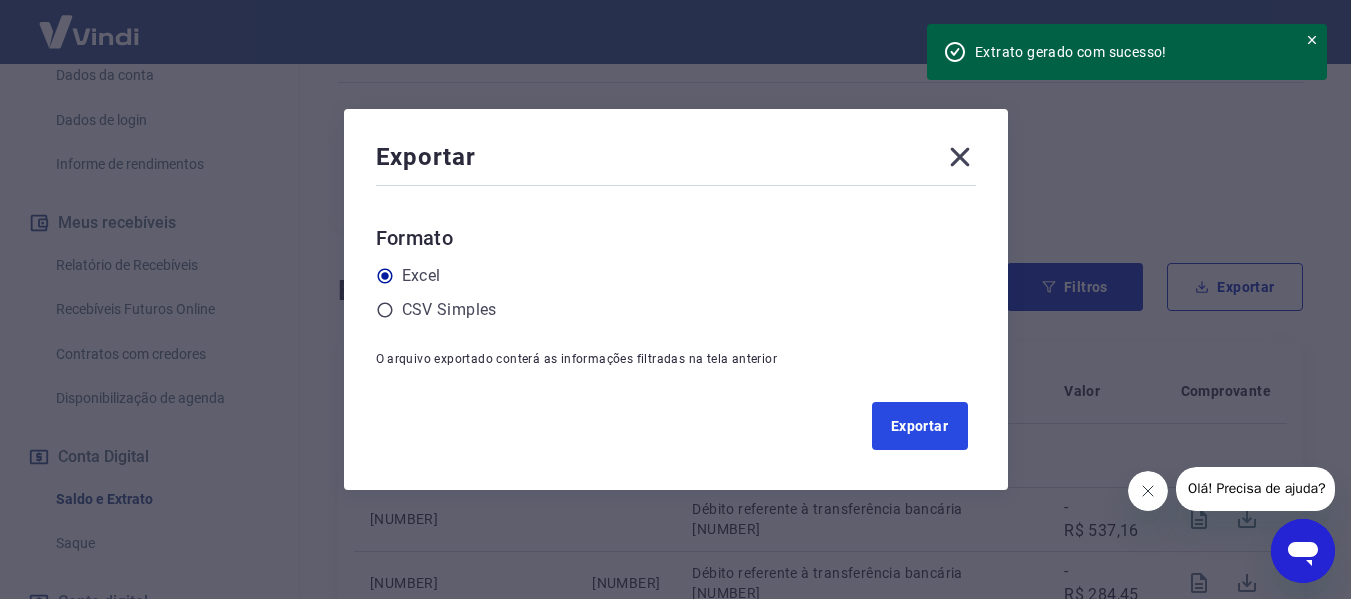 click on "Exportar" at bounding box center (920, 426) 